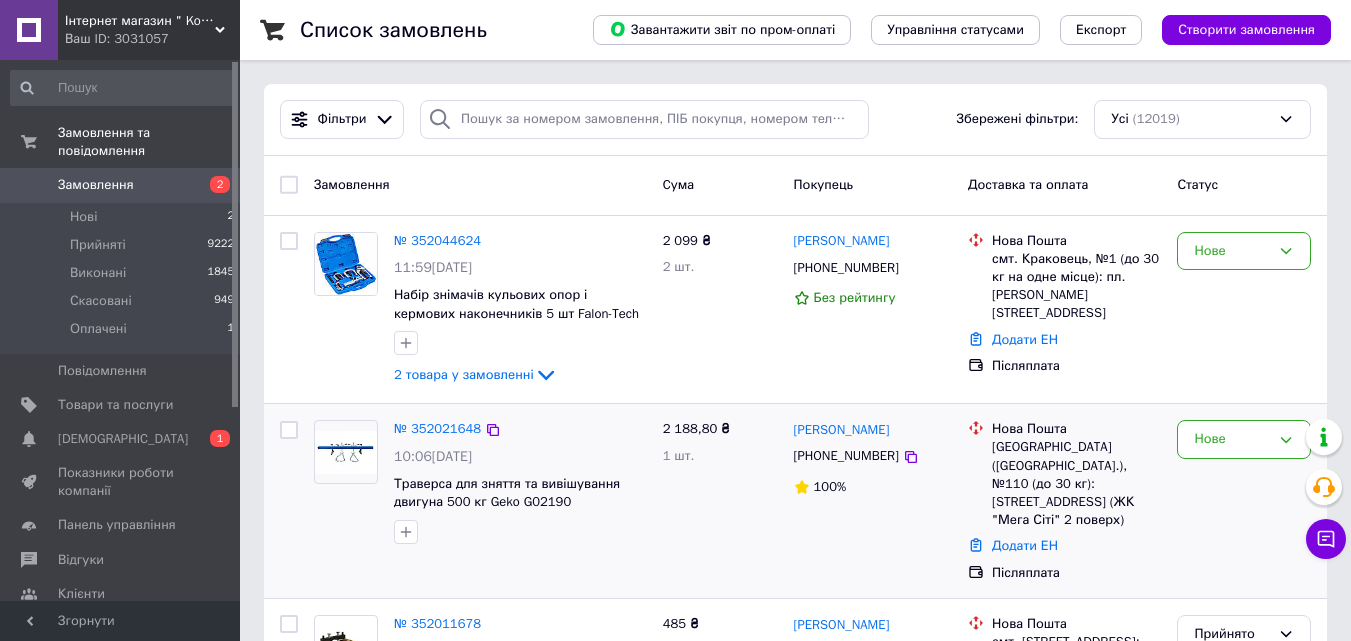 scroll, scrollTop: 200, scrollLeft: 0, axis: vertical 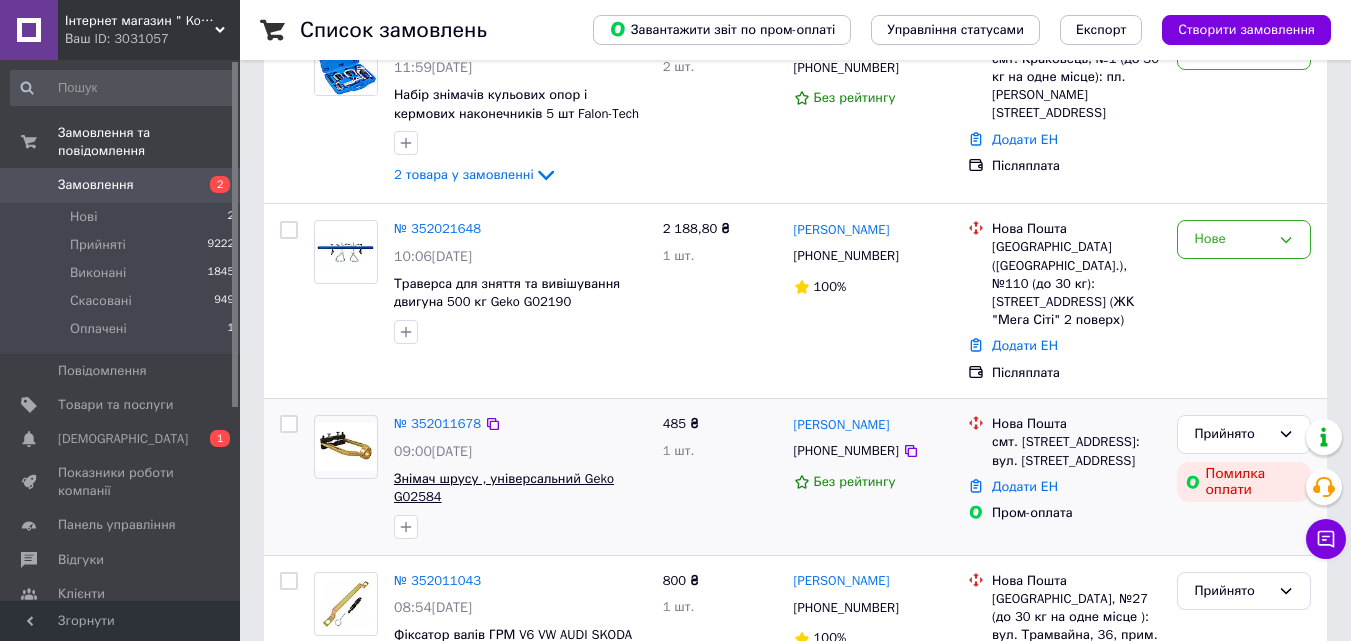 click on "Знімач шрусу , універсальний  Geko G02584" at bounding box center [504, 488] 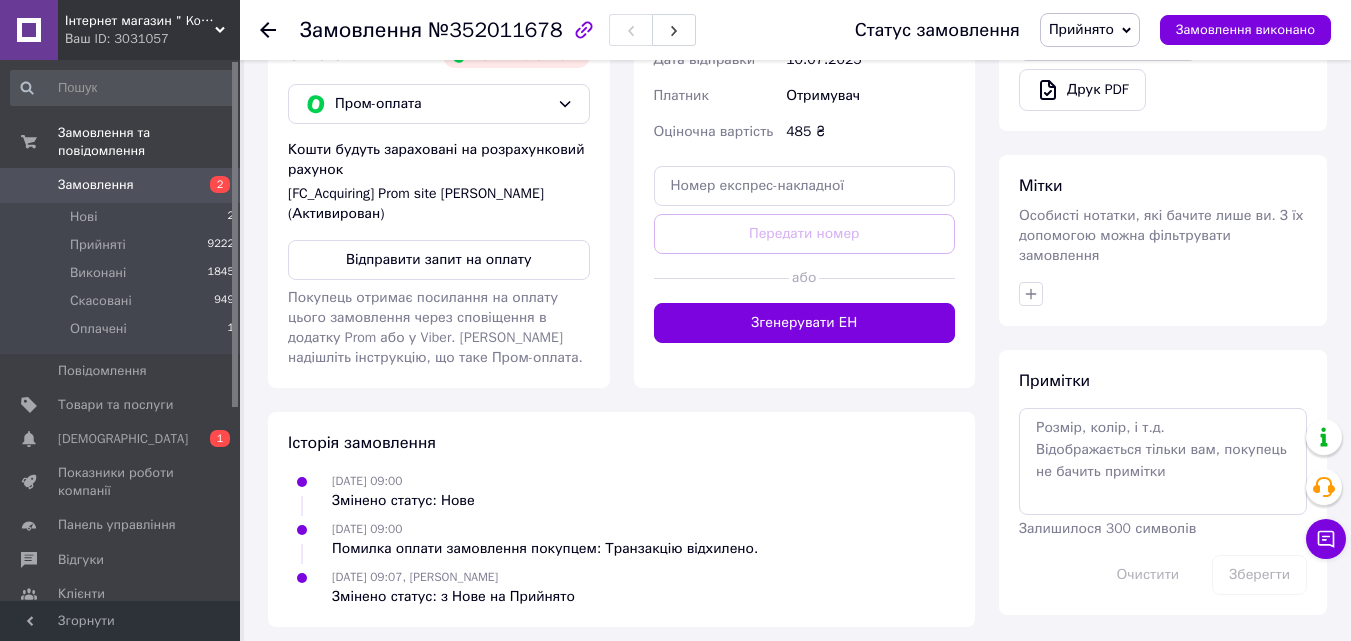 scroll, scrollTop: 700, scrollLeft: 0, axis: vertical 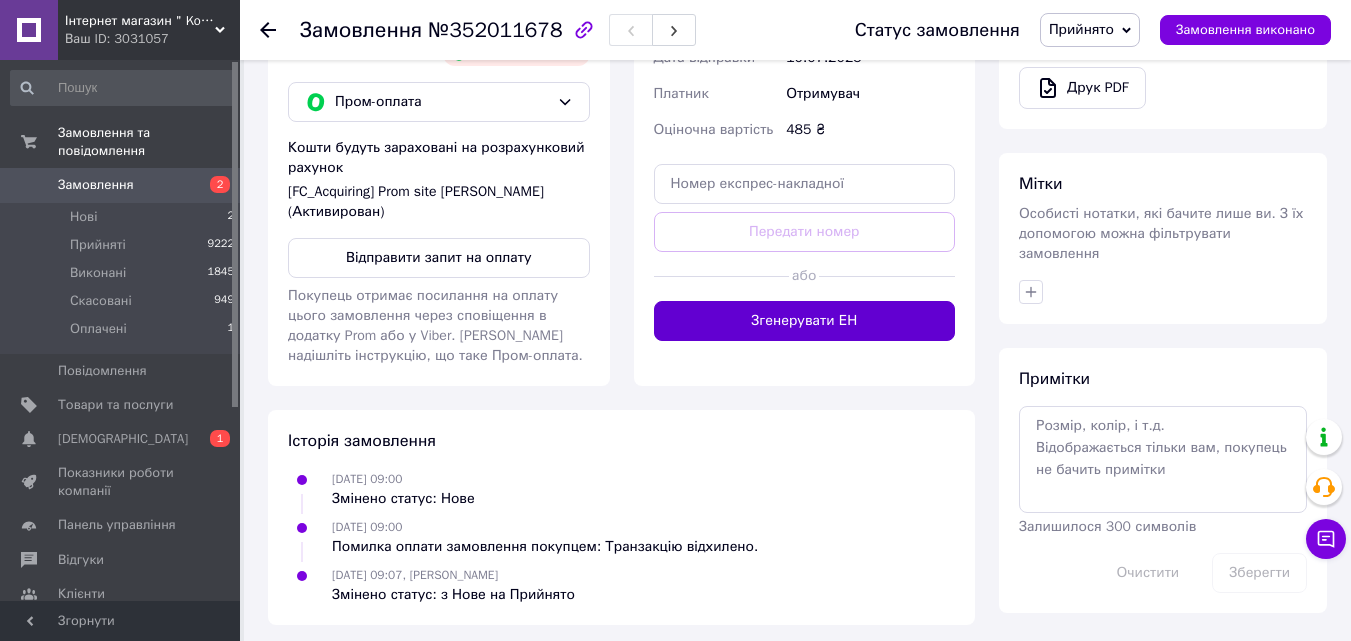 click on "Згенерувати ЕН" at bounding box center [805, 321] 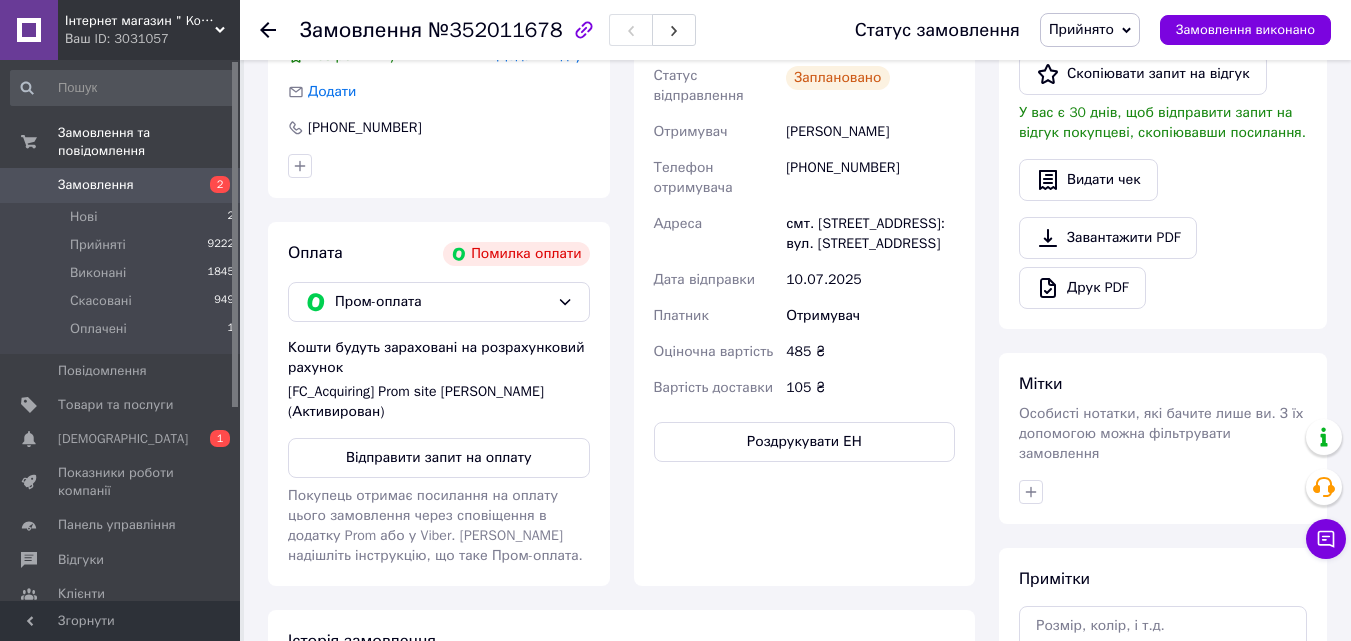 scroll, scrollTop: 100, scrollLeft: 0, axis: vertical 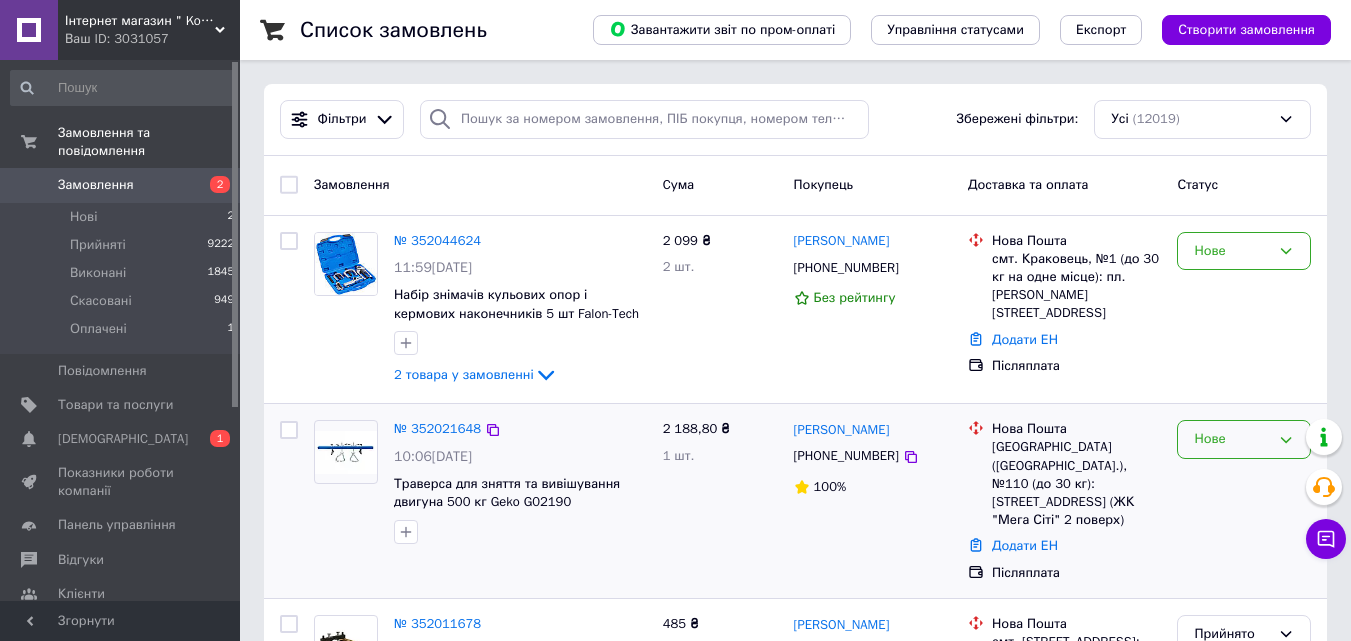 click on "Нове" at bounding box center (1244, 439) 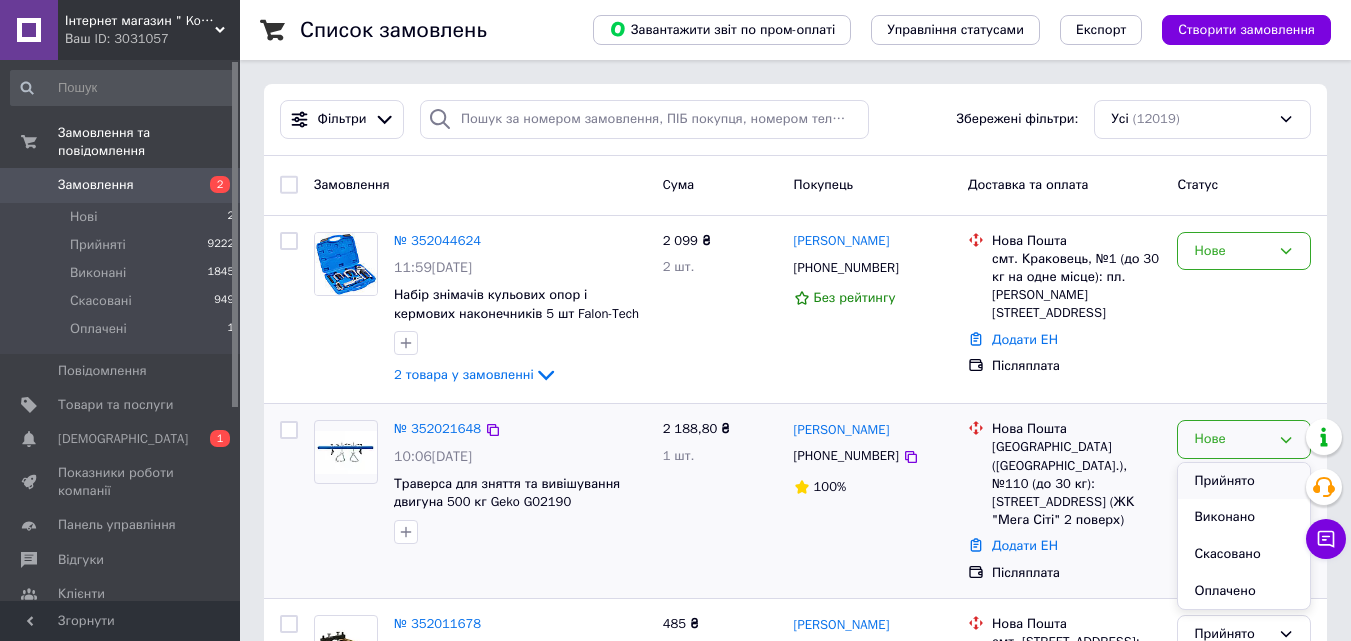 click on "Прийнято" at bounding box center [1244, 481] 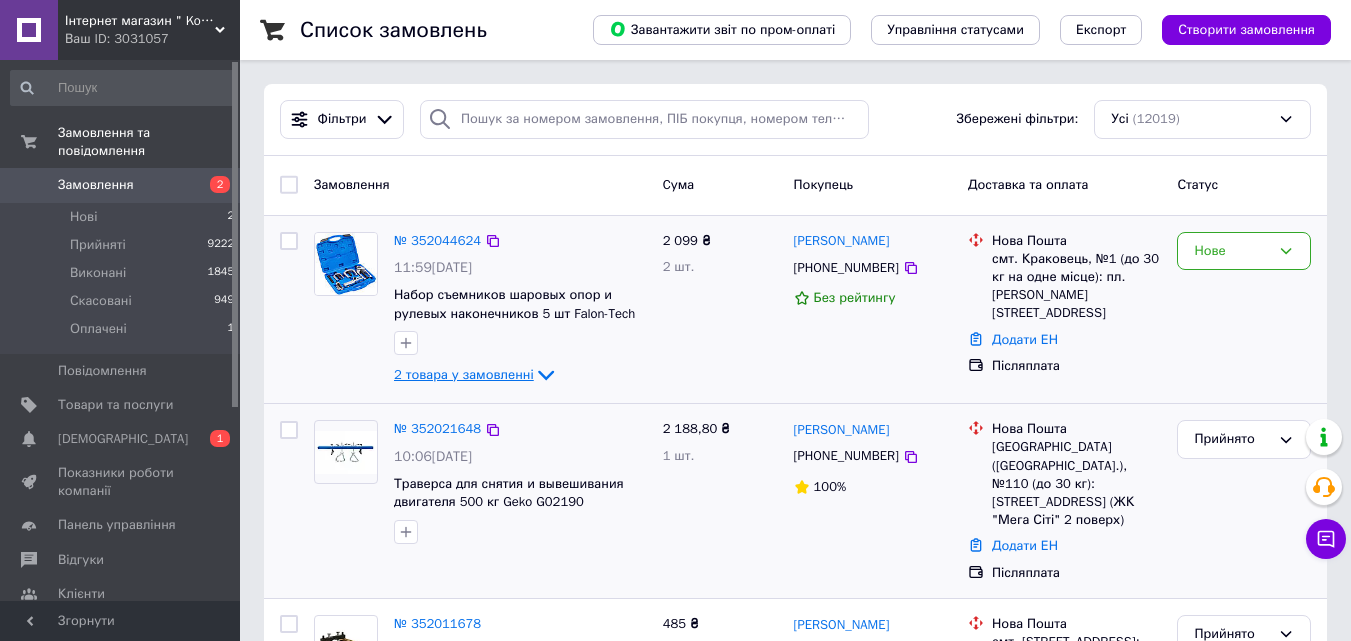 click 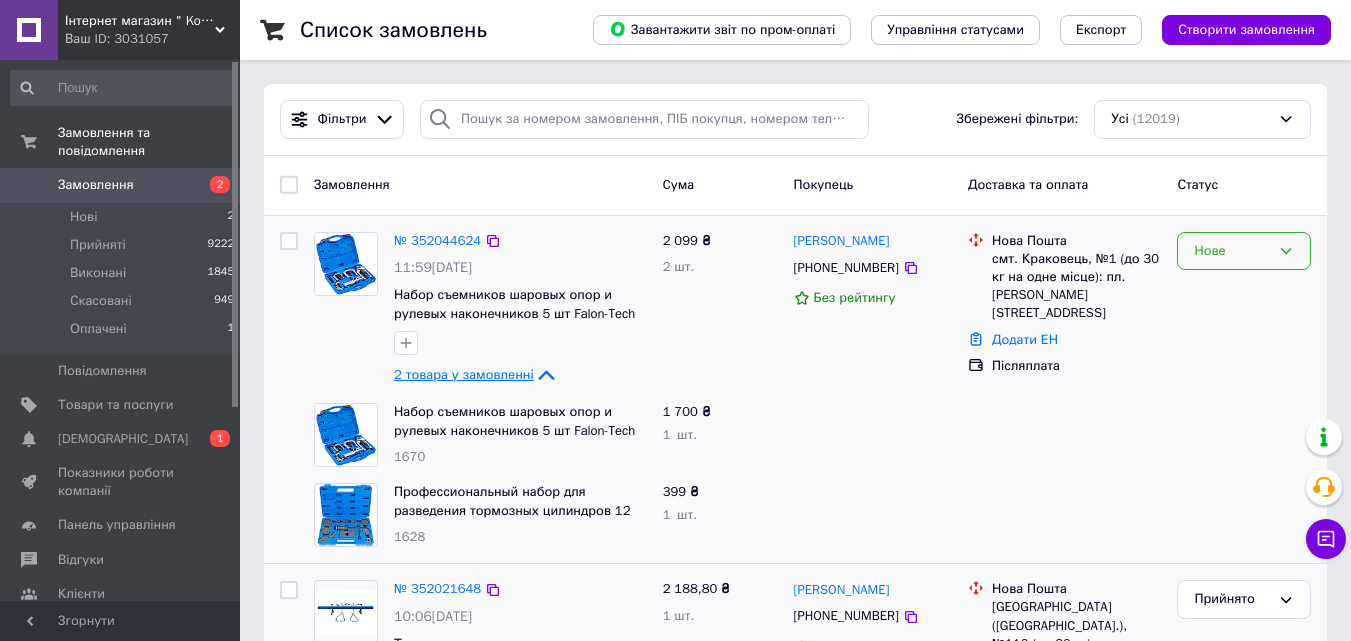 click on "Нове" at bounding box center [1232, 251] 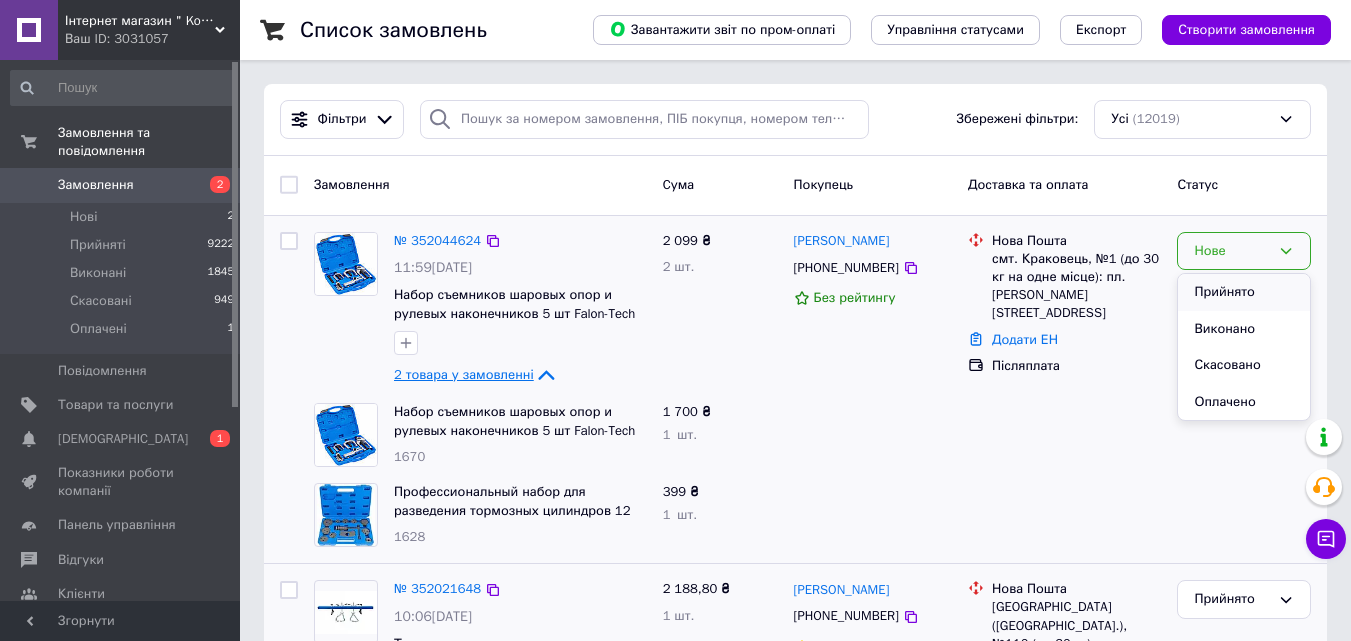 click on "Прийнято" at bounding box center (1244, 292) 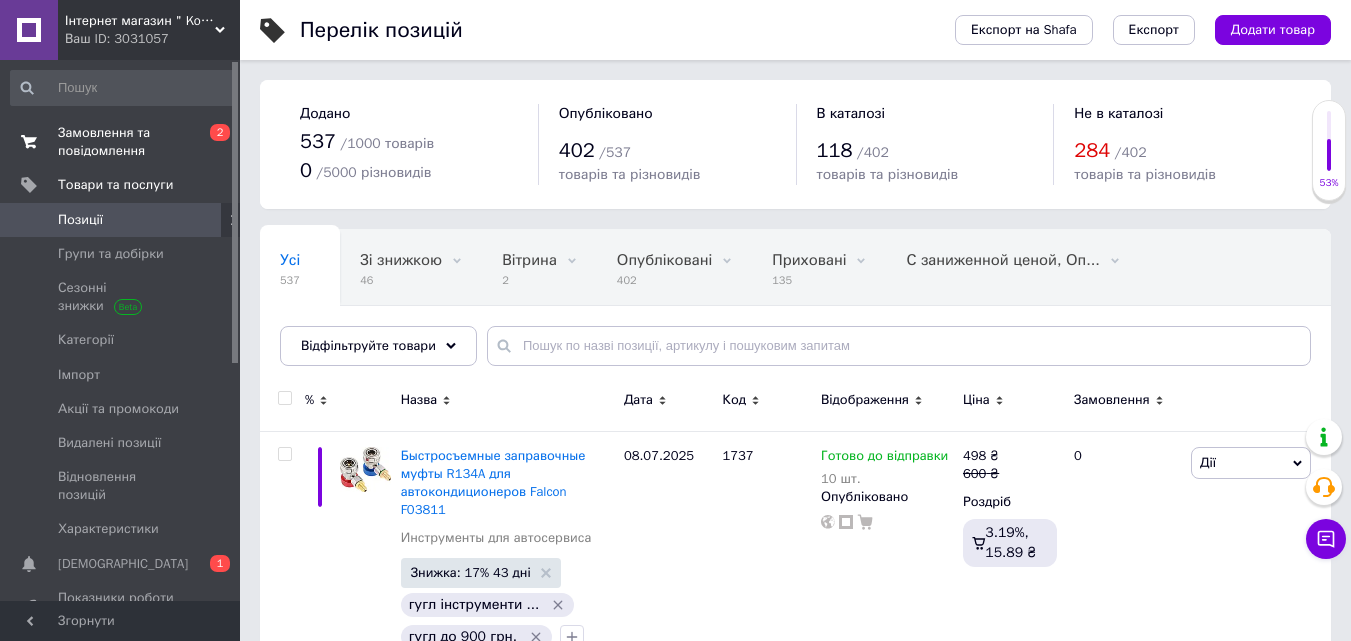 click on "Замовлення та повідомлення" at bounding box center (121, 142) 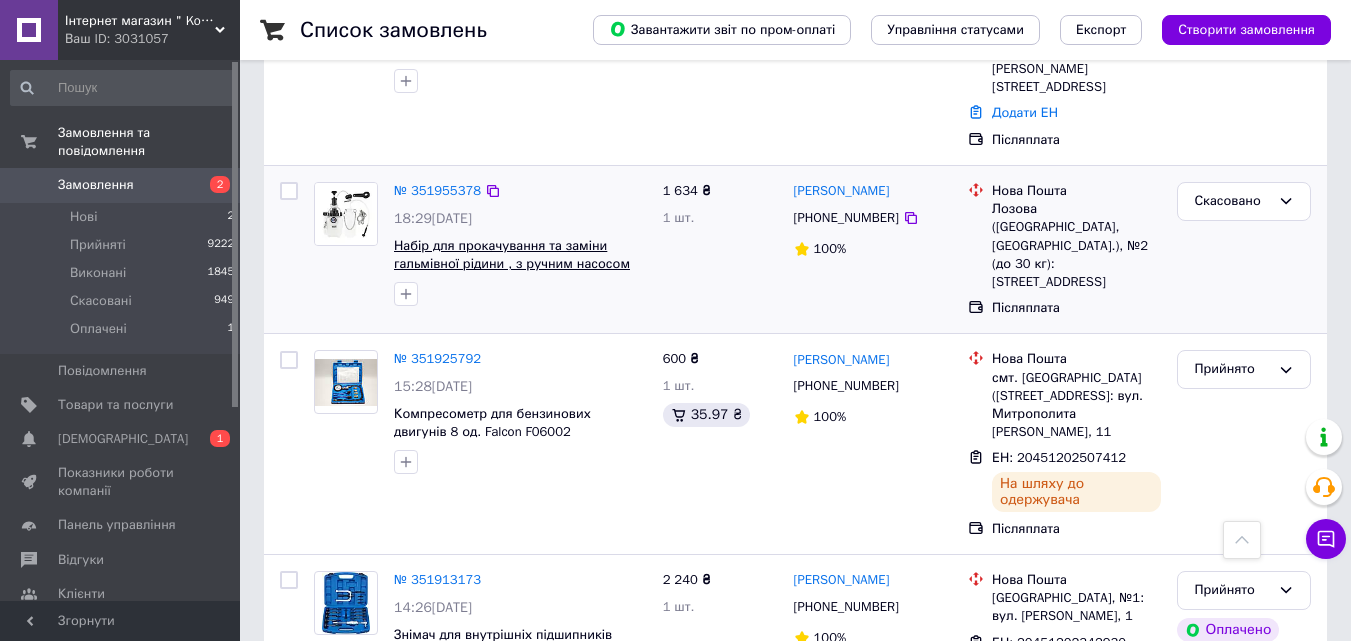 scroll, scrollTop: 1000, scrollLeft: 0, axis: vertical 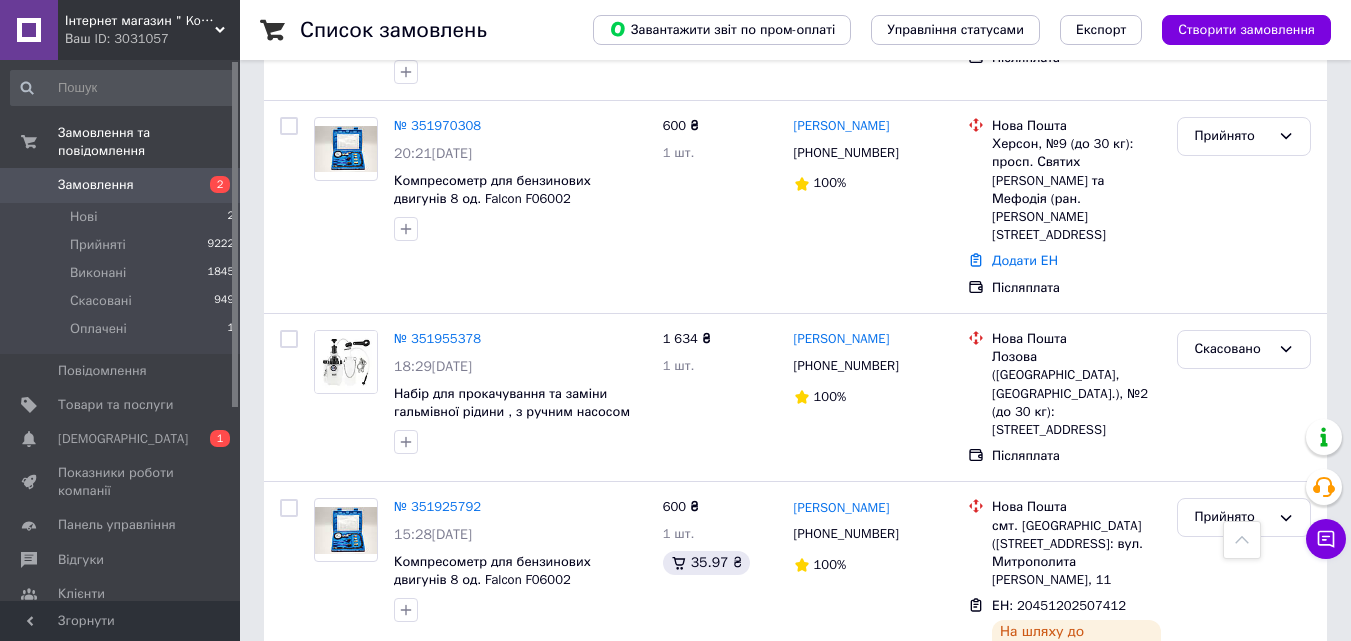 click 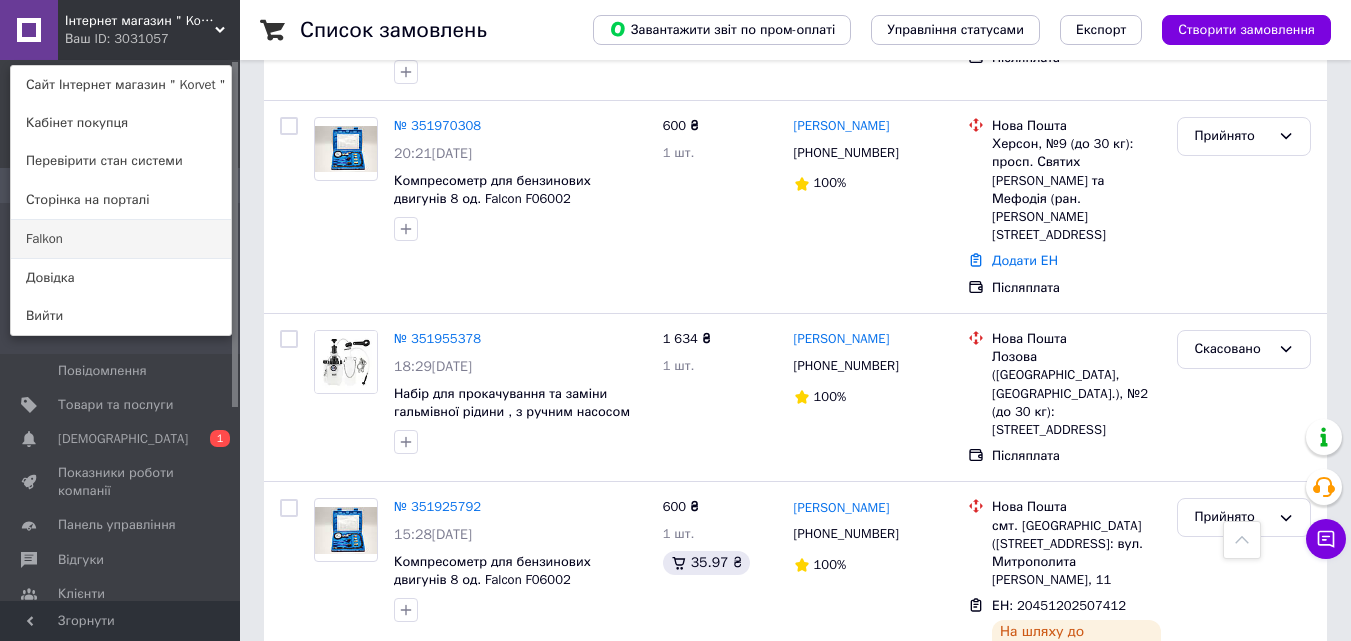 click on "Falkon" at bounding box center (121, 239) 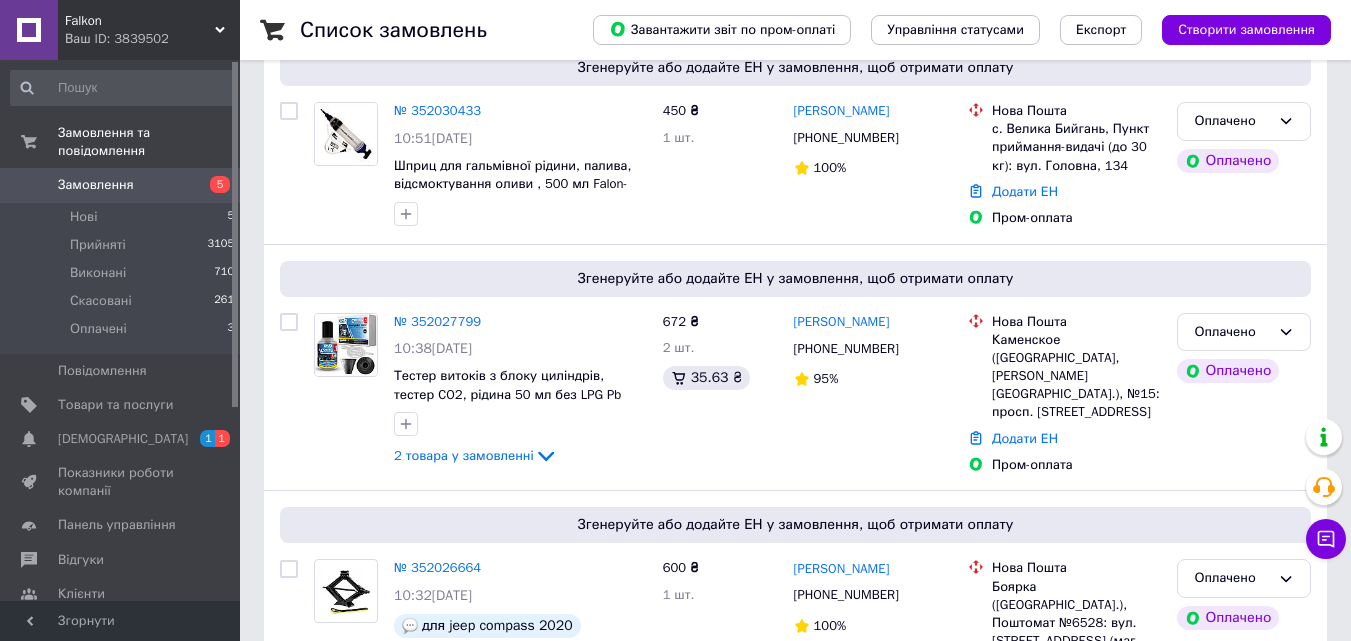scroll, scrollTop: 500, scrollLeft: 0, axis: vertical 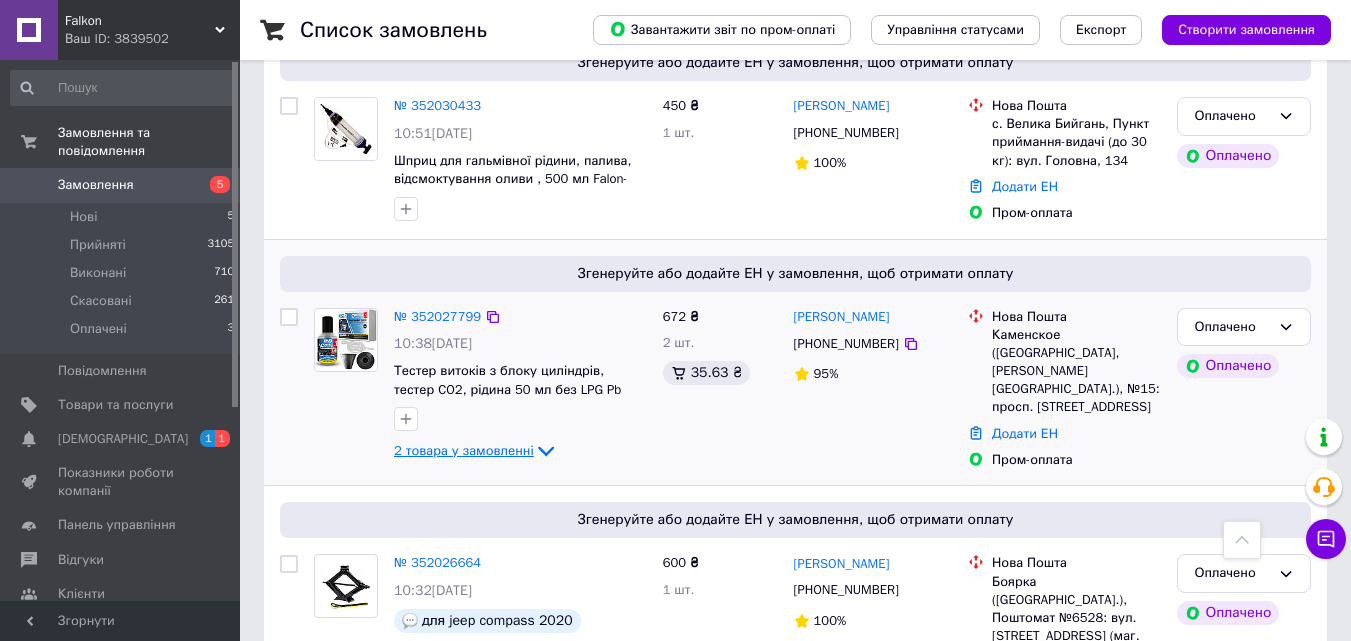 click 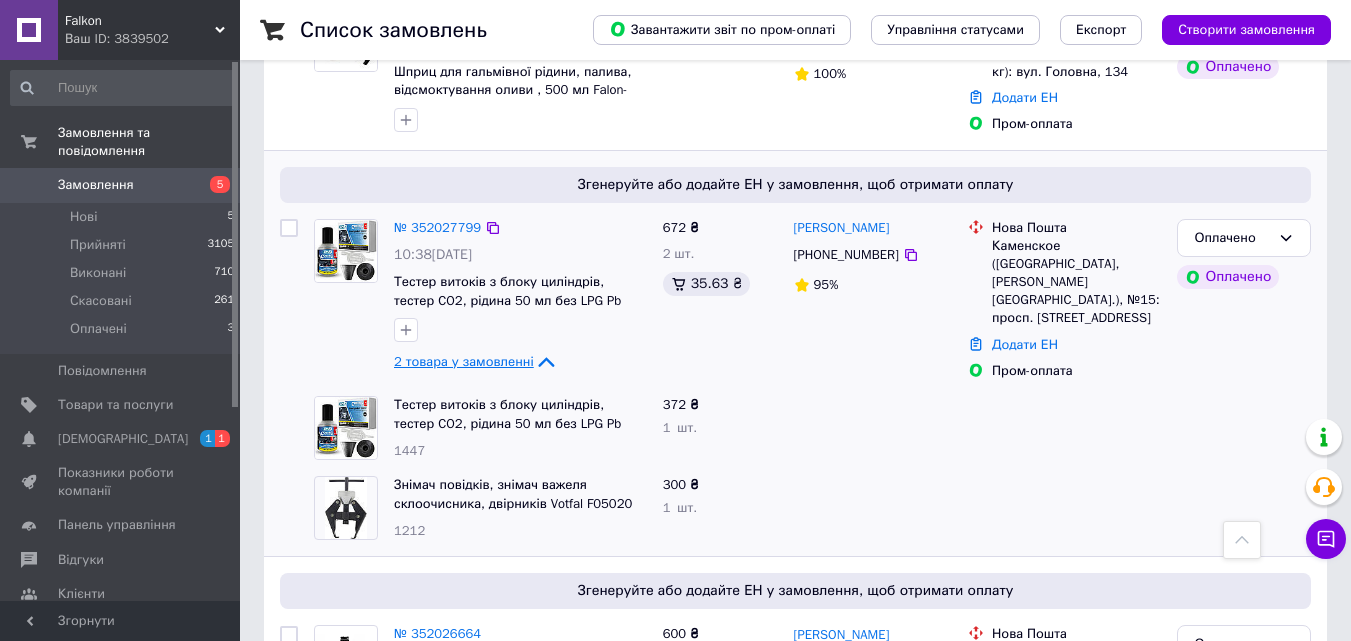 scroll, scrollTop: 600, scrollLeft: 0, axis: vertical 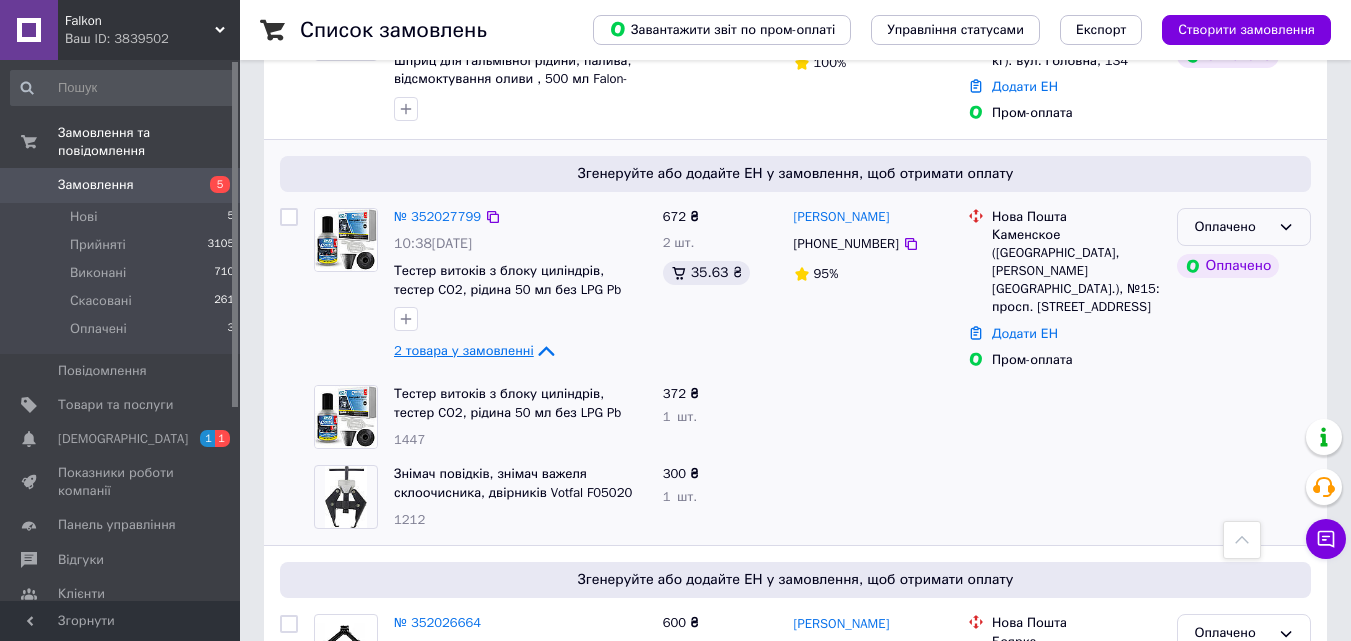 click on "Оплачено" at bounding box center [1232, 227] 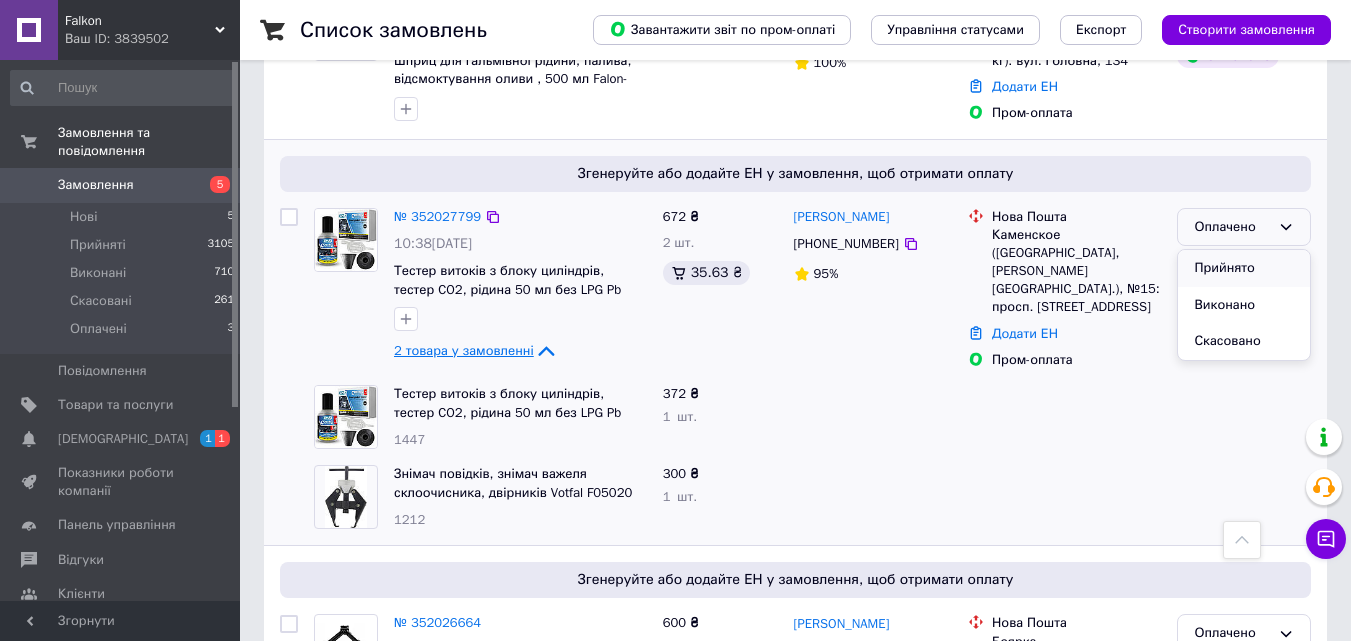 click on "Прийнято" at bounding box center [1244, 268] 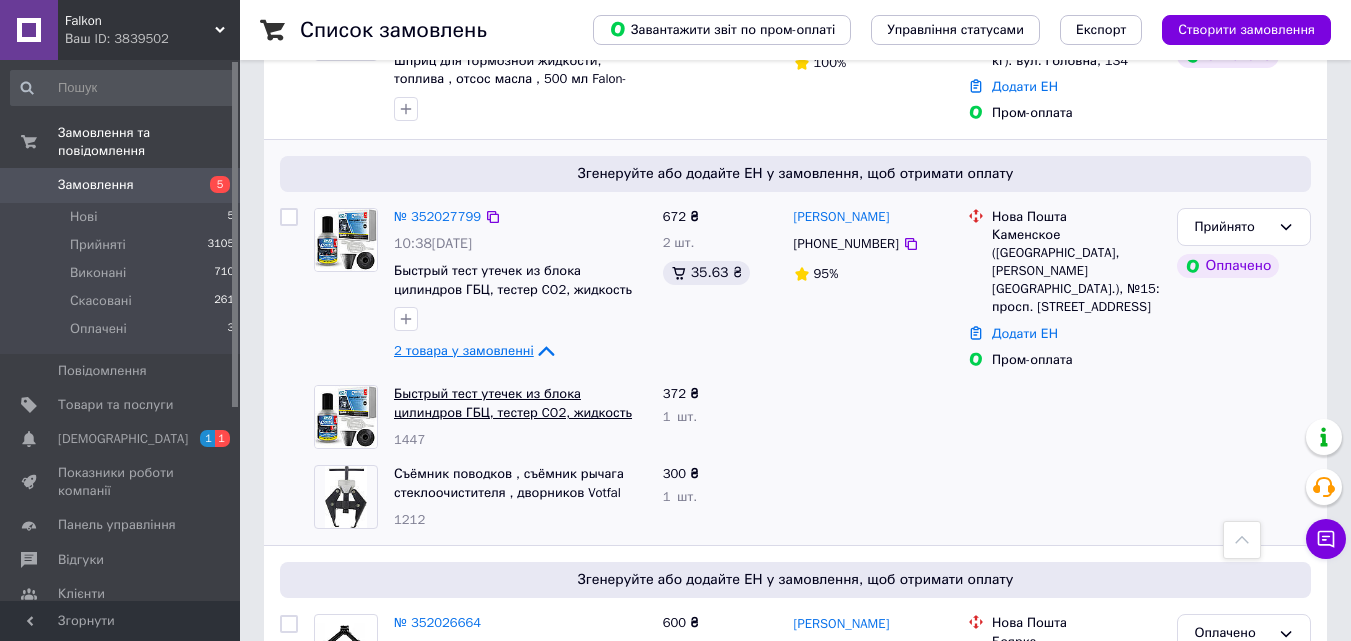 click on "Быстрый тест утечек из блока цилиндров ГБЦ, тестер CO2, жидкость 50 мл без LPG Pb" at bounding box center [513, 412] 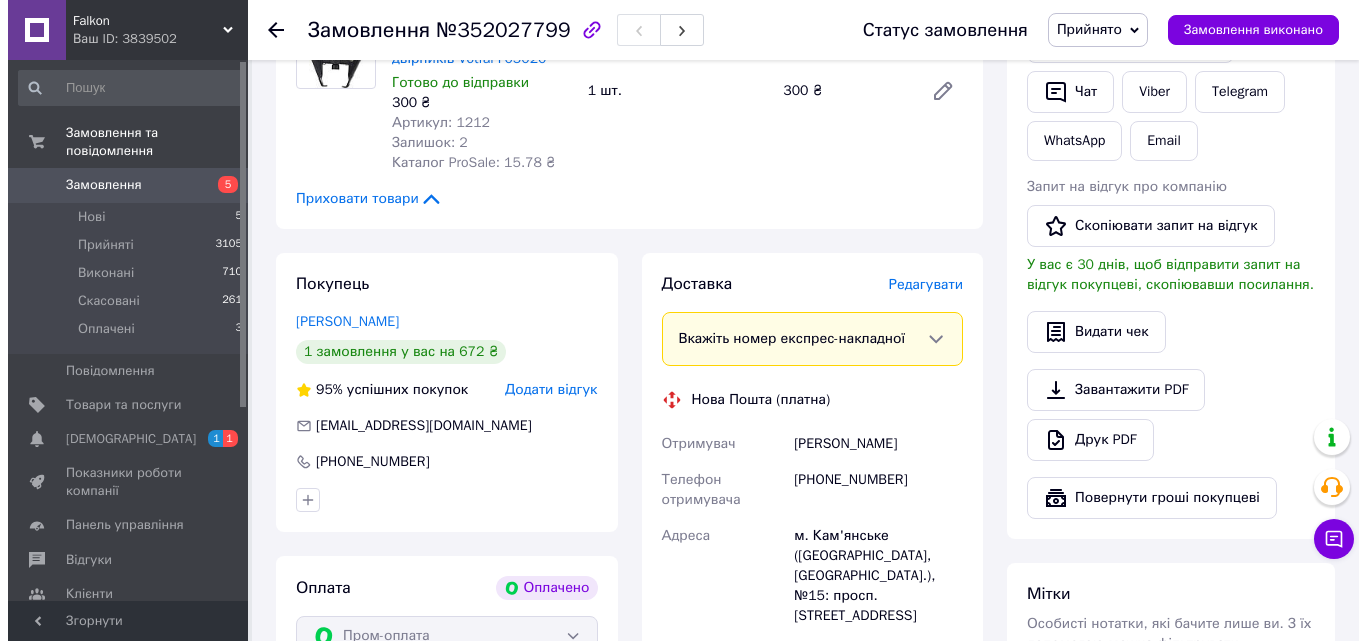 scroll, scrollTop: 500, scrollLeft: 0, axis: vertical 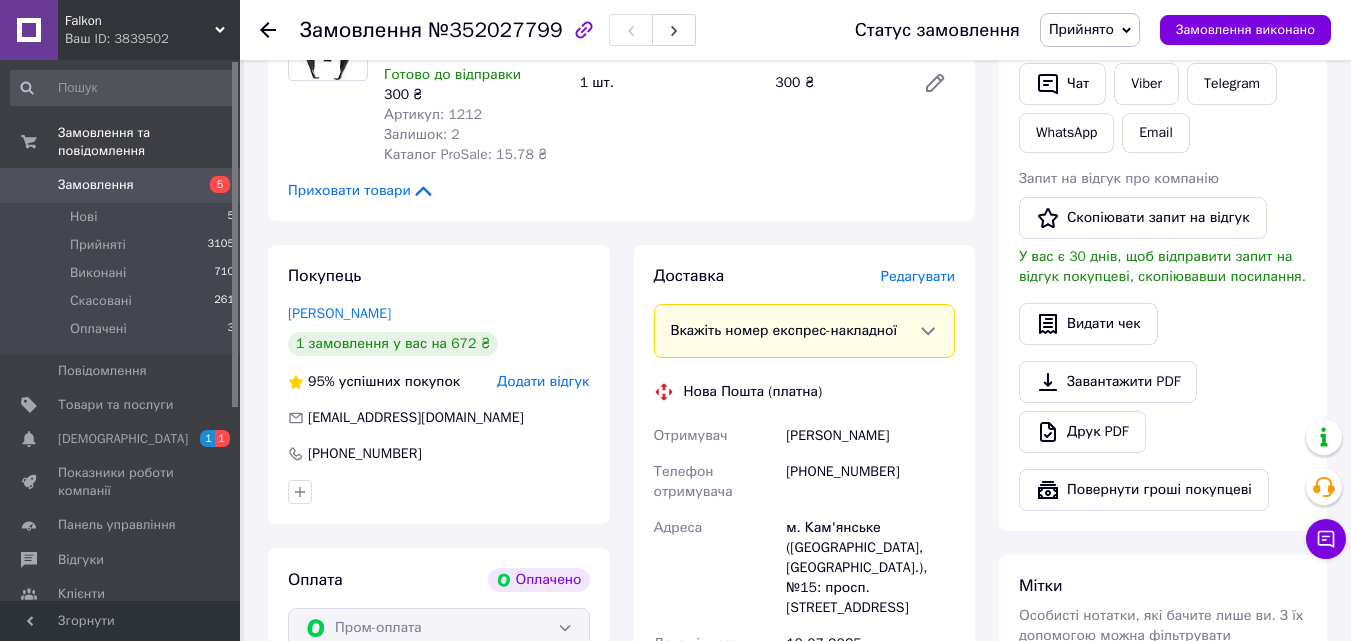 click on "Редагувати" at bounding box center [918, 276] 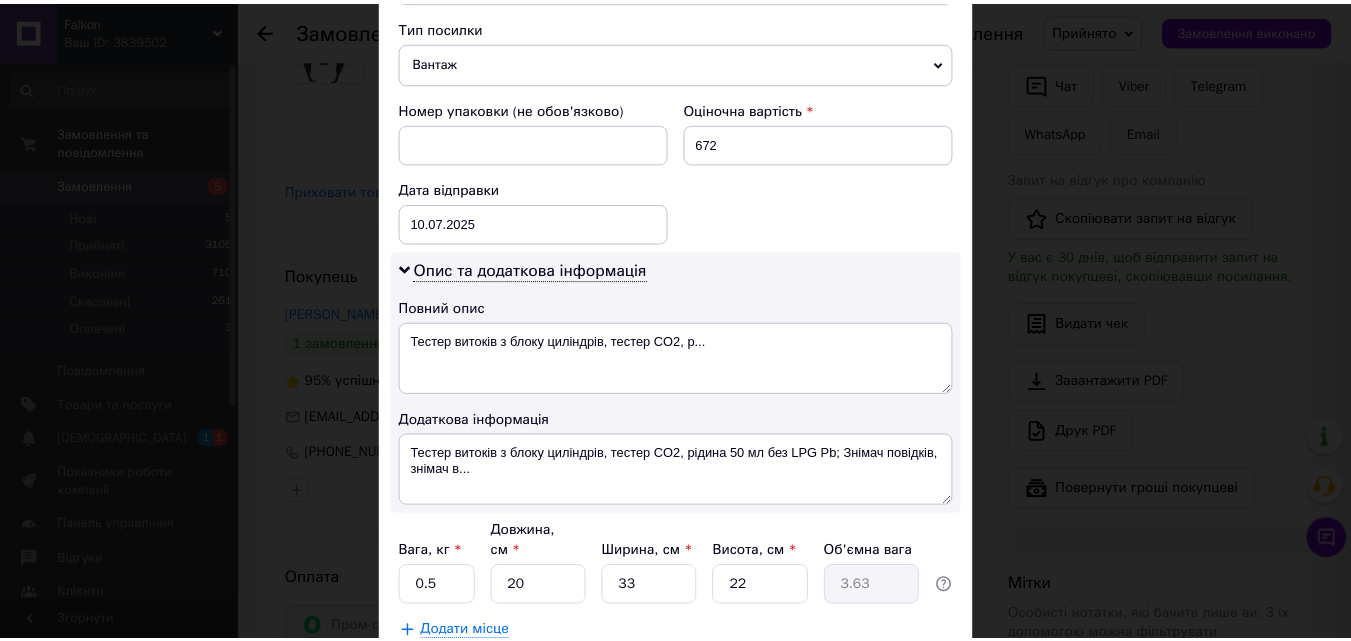 scroll, scrollTop: 911, scrollLeft: 0, axis: vertical 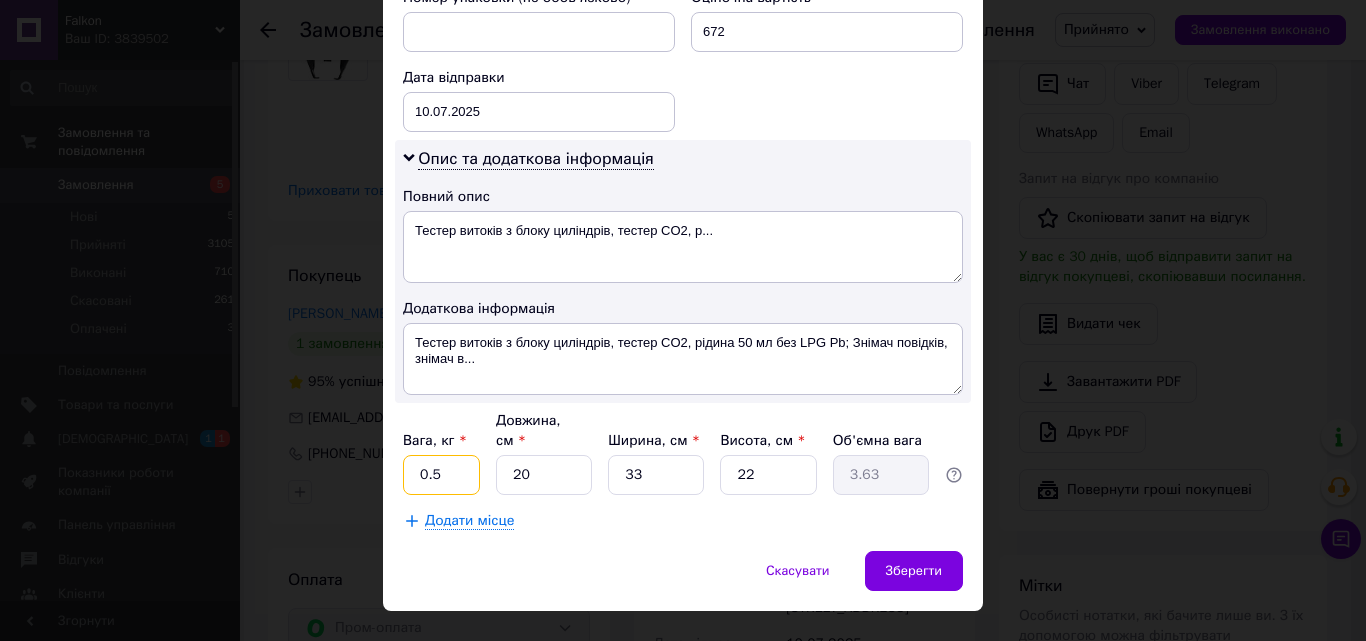 click on "0.5" at bounding box center (441, 475) 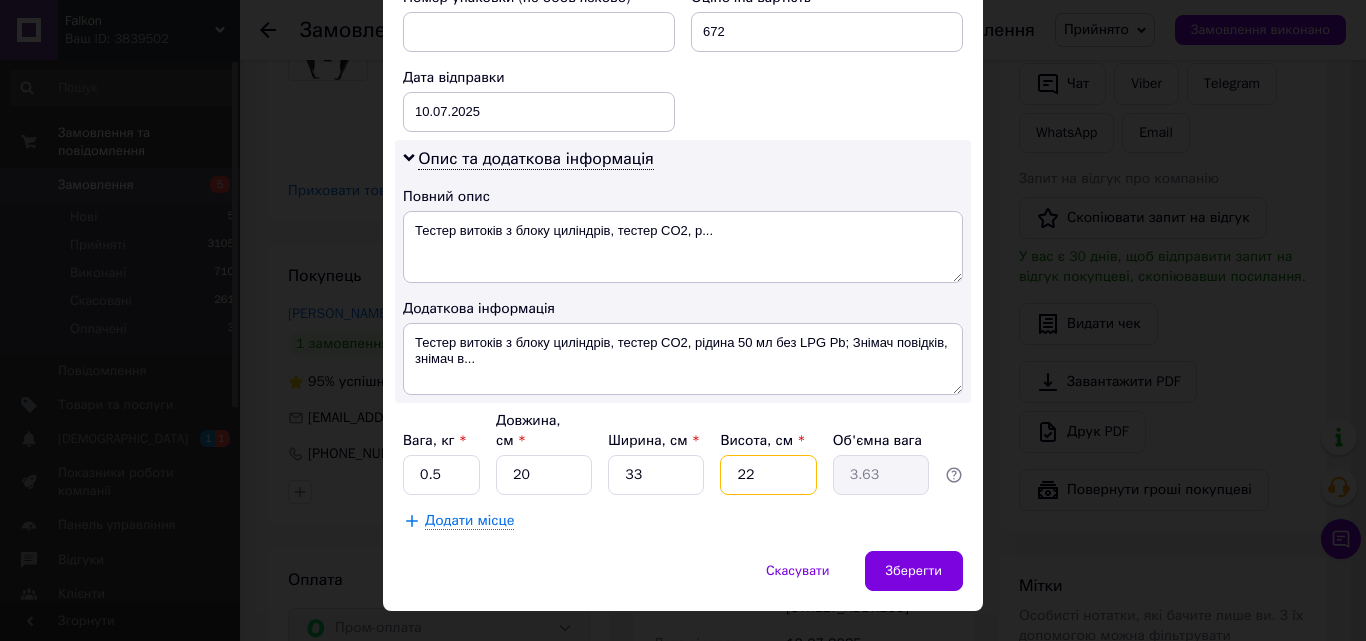 click on "22" at bounding box center (768, 475) 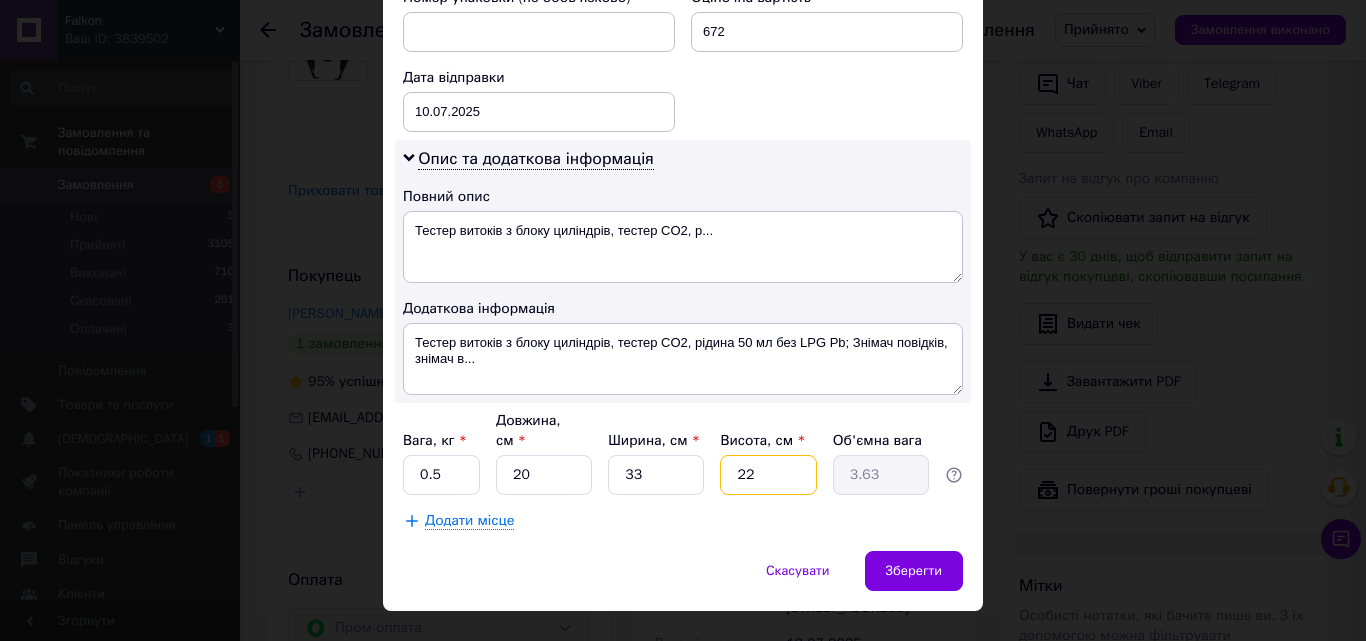 click on "22" at bounding box center (768, 475) 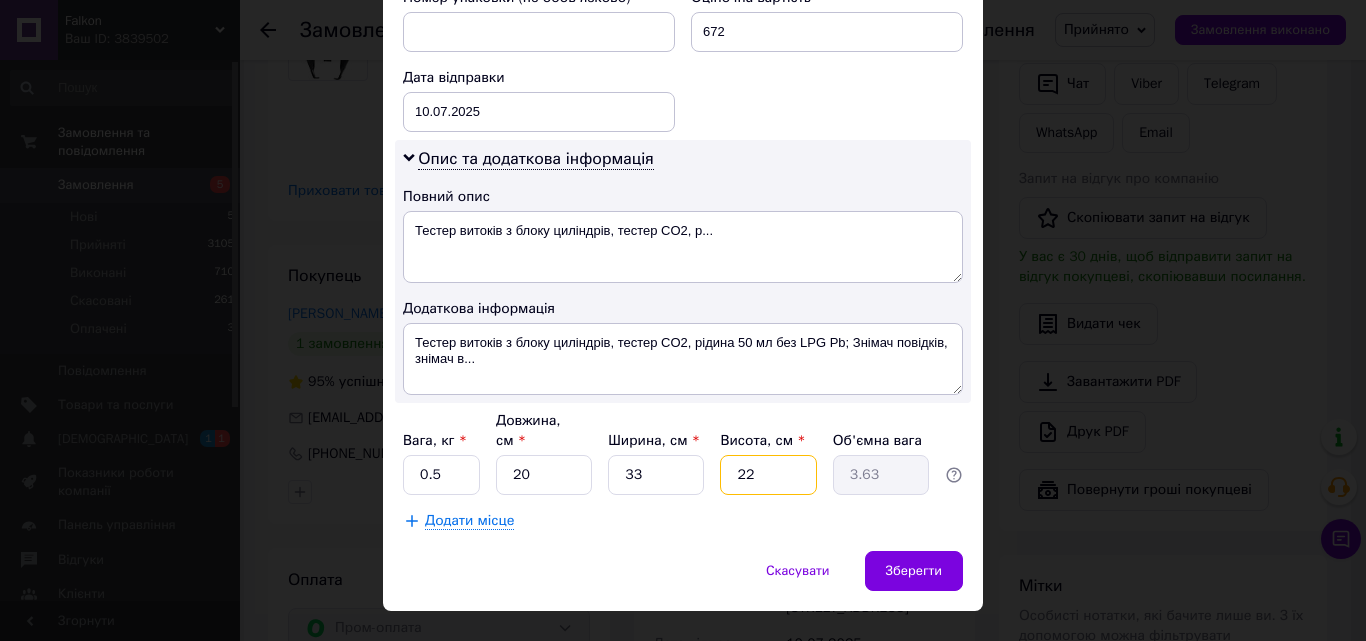 type on "2" 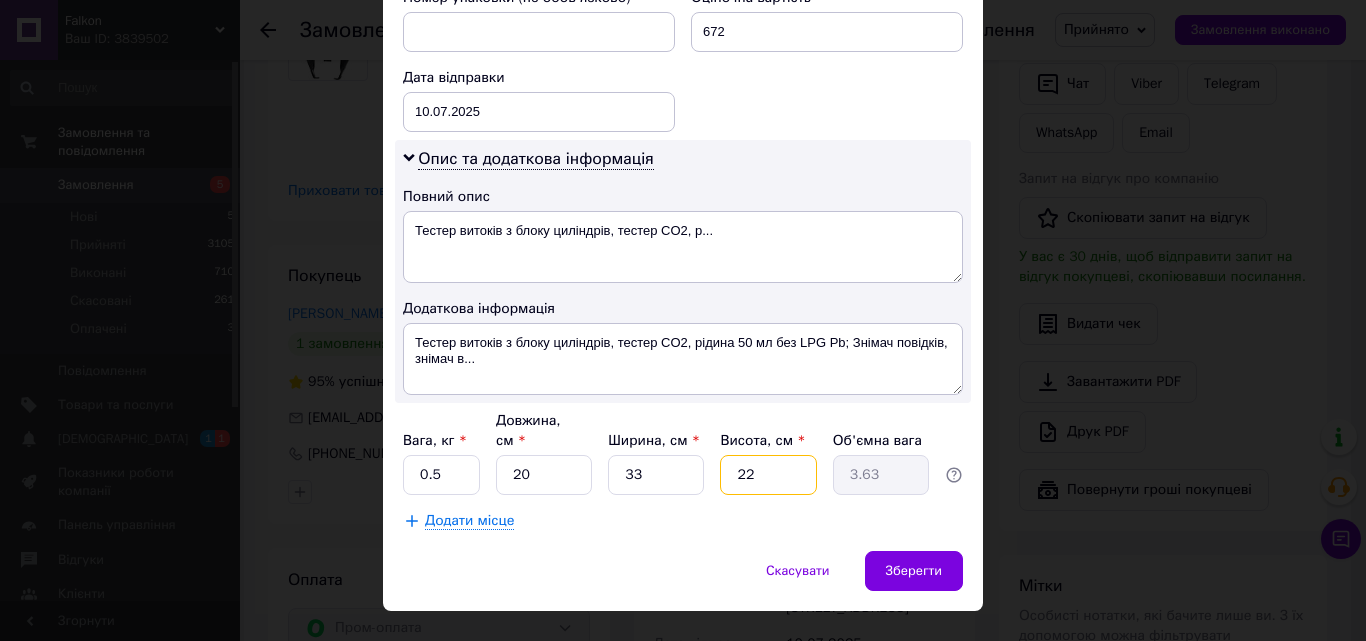 type on "0.33" 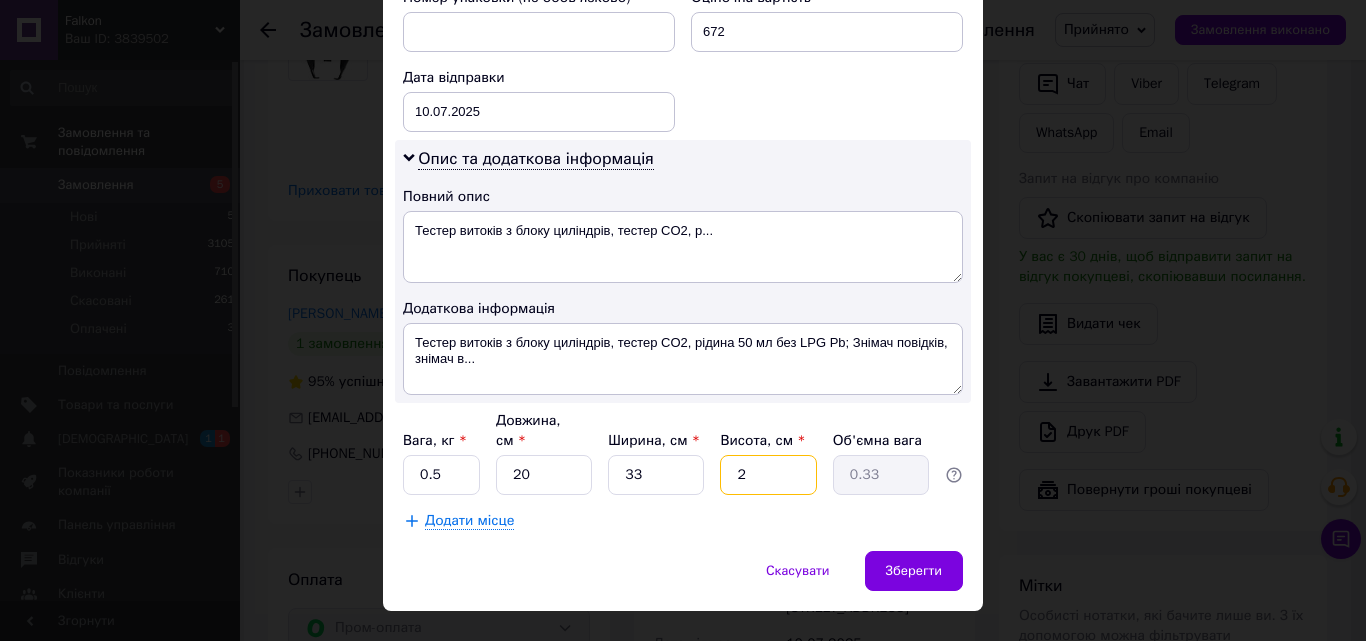type on "2" 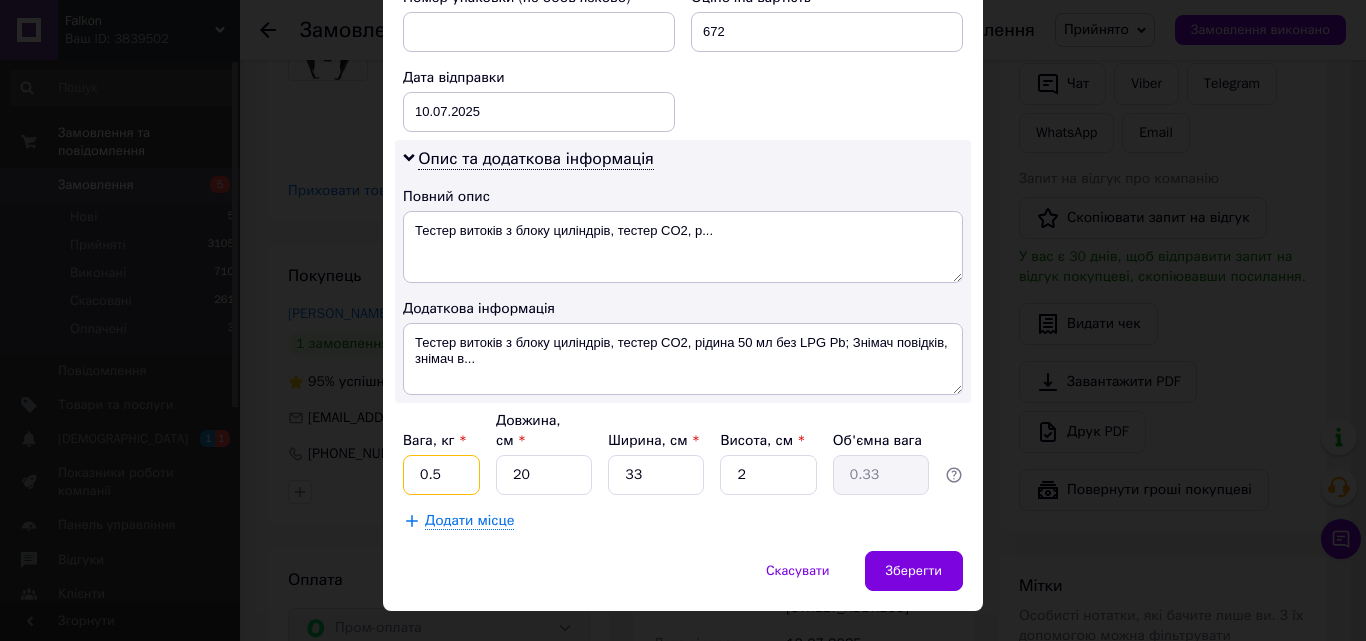 click on "0.5" at bounding box center [441, 475] 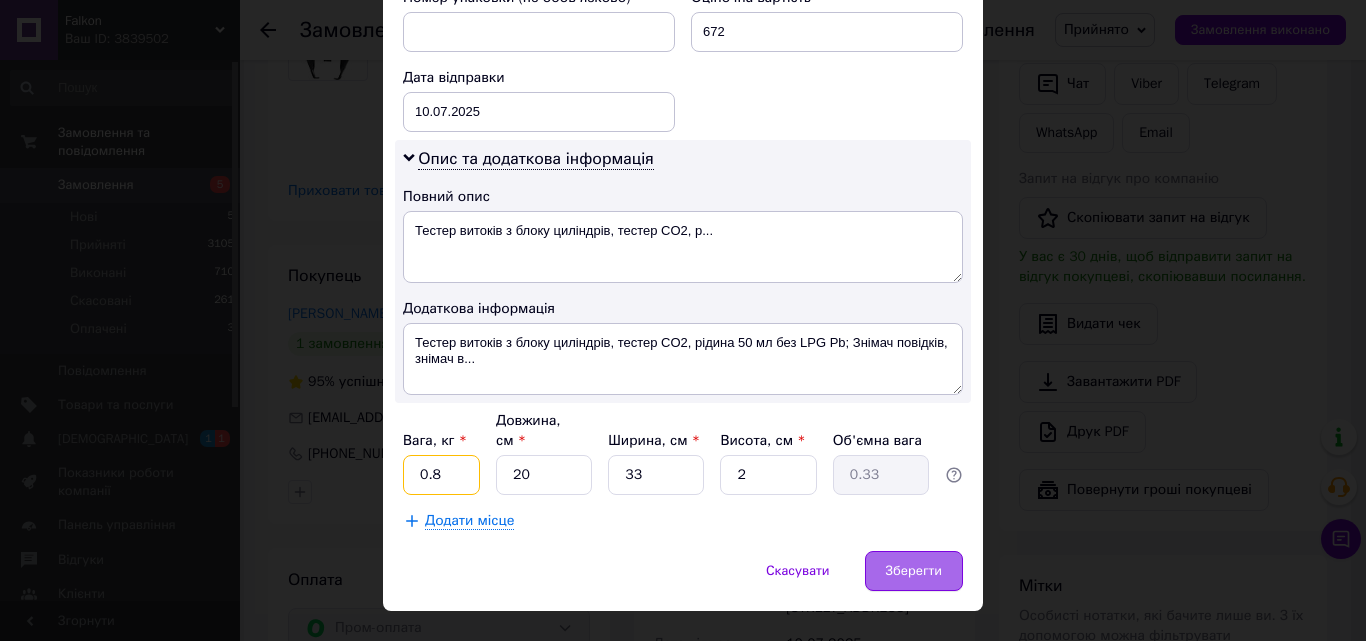 type on "0.8" 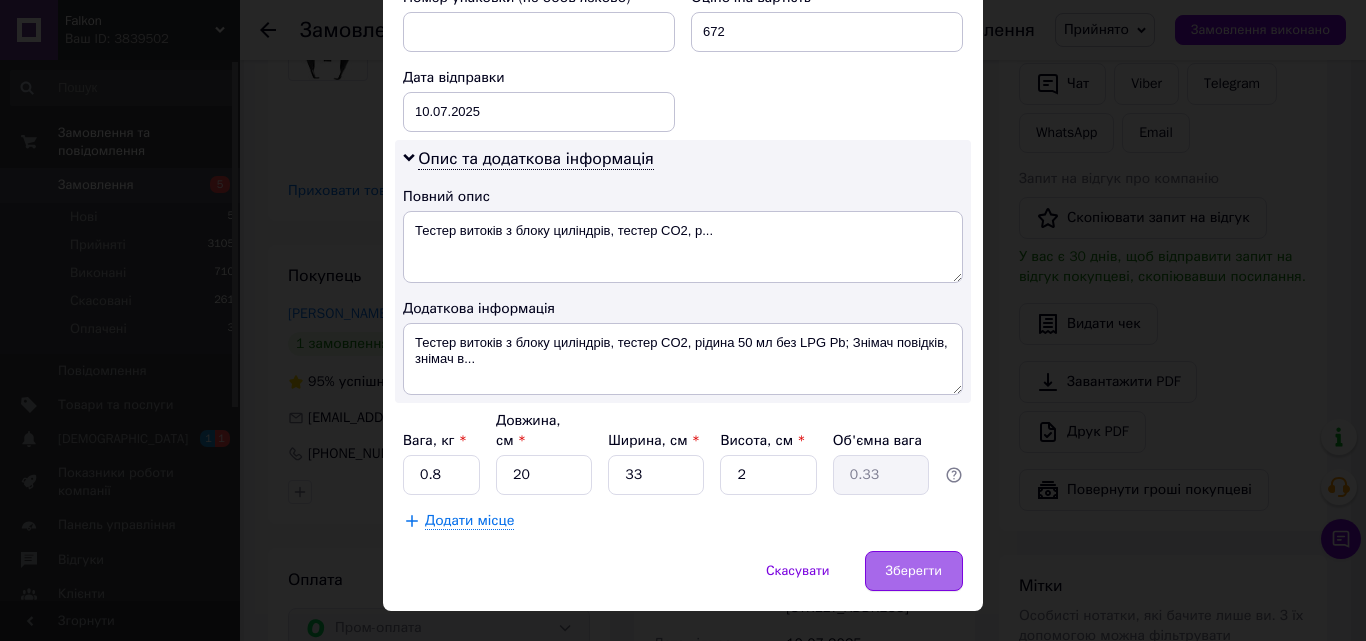 click on "Зберегти" at bounding box center [914, 571] 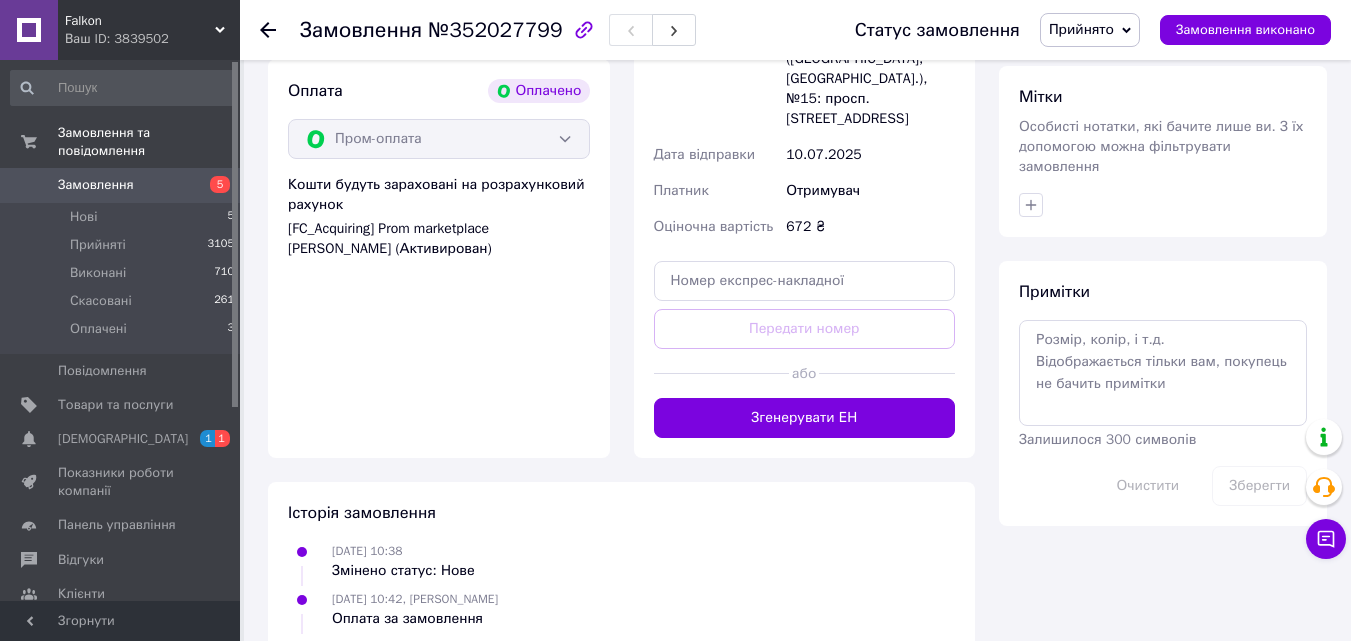 scroll, scrollTop: 1100, scrollLeft: 0, axis: vertical 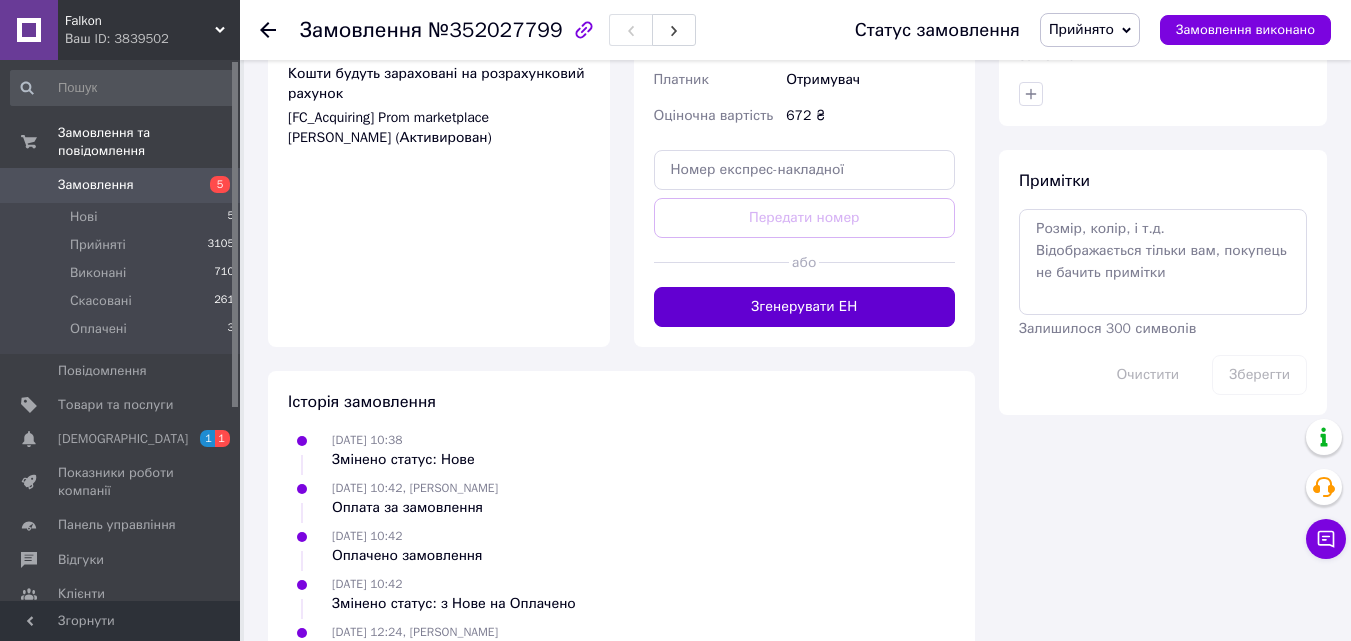 click on "Згенерувати ЕН" at bounding box center [805, 307] 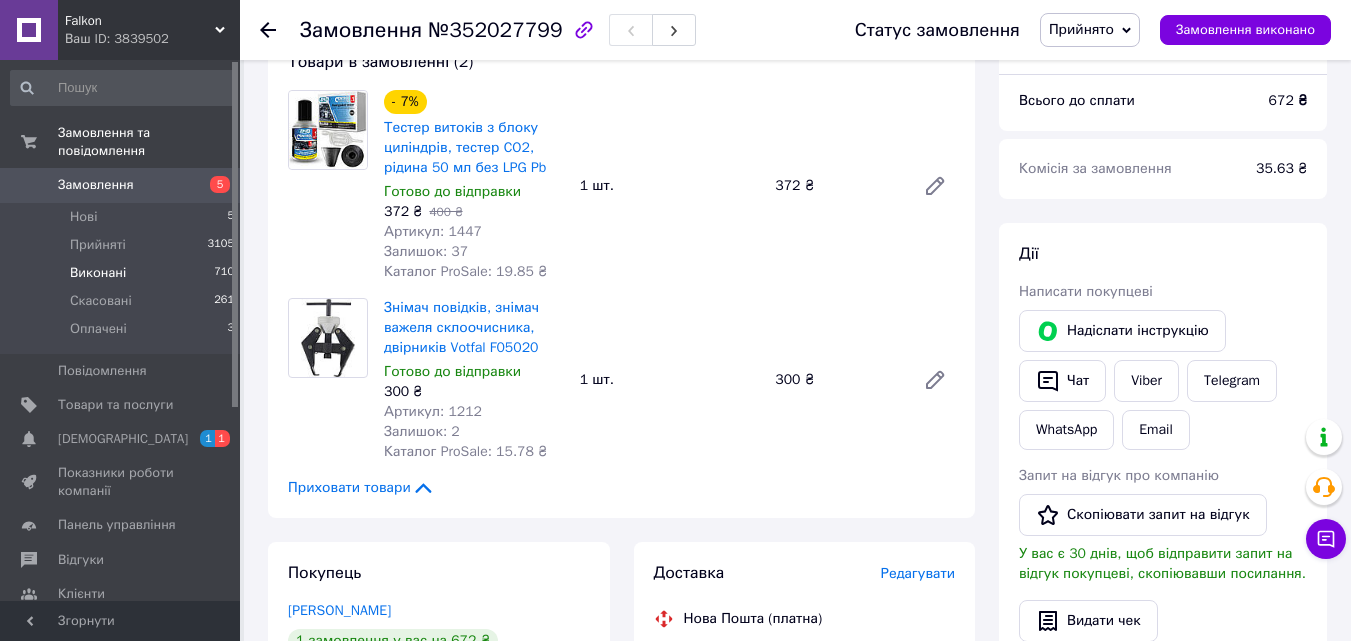 scroll, scrollTop: 200, scrollLeft: 0, axis: vertical 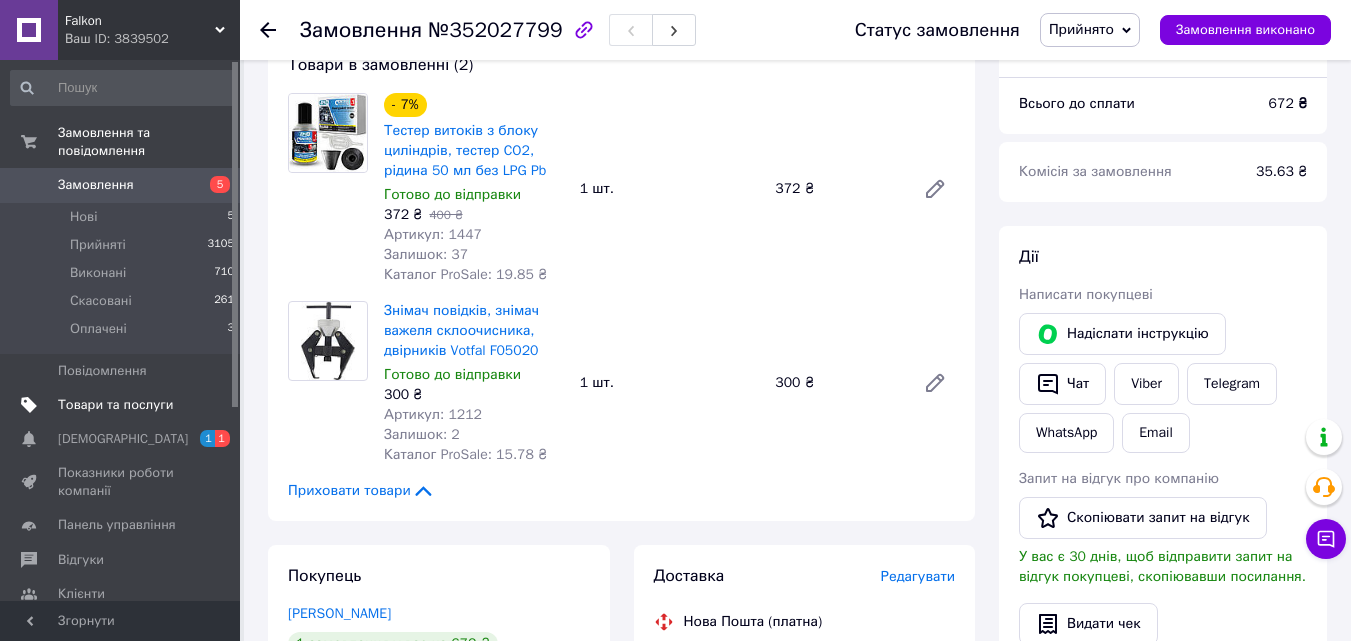 click on "Товари та послуги" at bounding box center (115, 405) 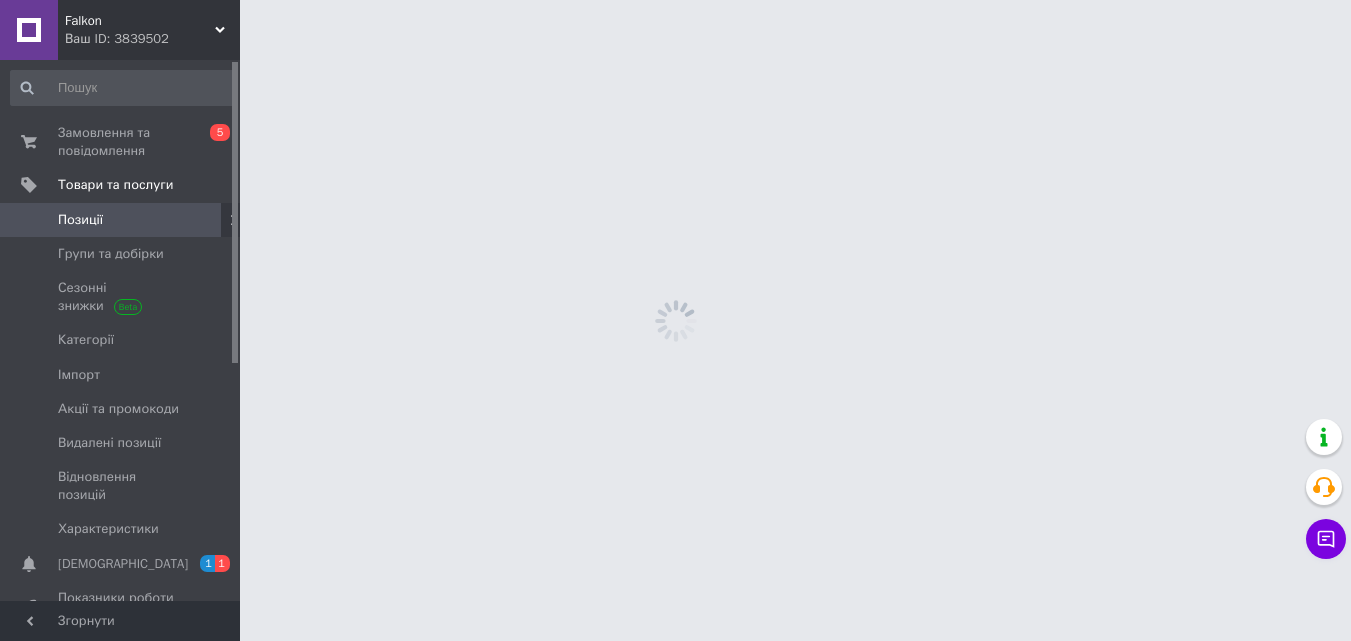 scroll, scrollTop: 0, scrollLeft: 0, axis: both 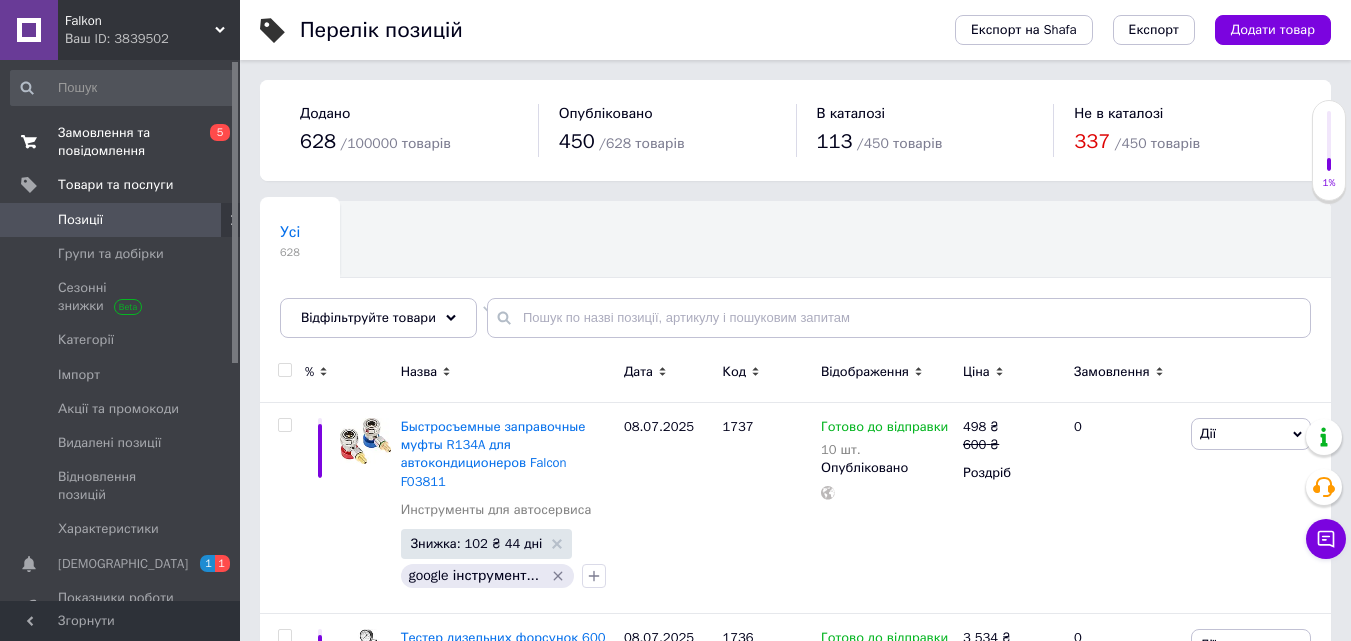click on "Замовлення та повідомлення" at bounding box center [121, 142] 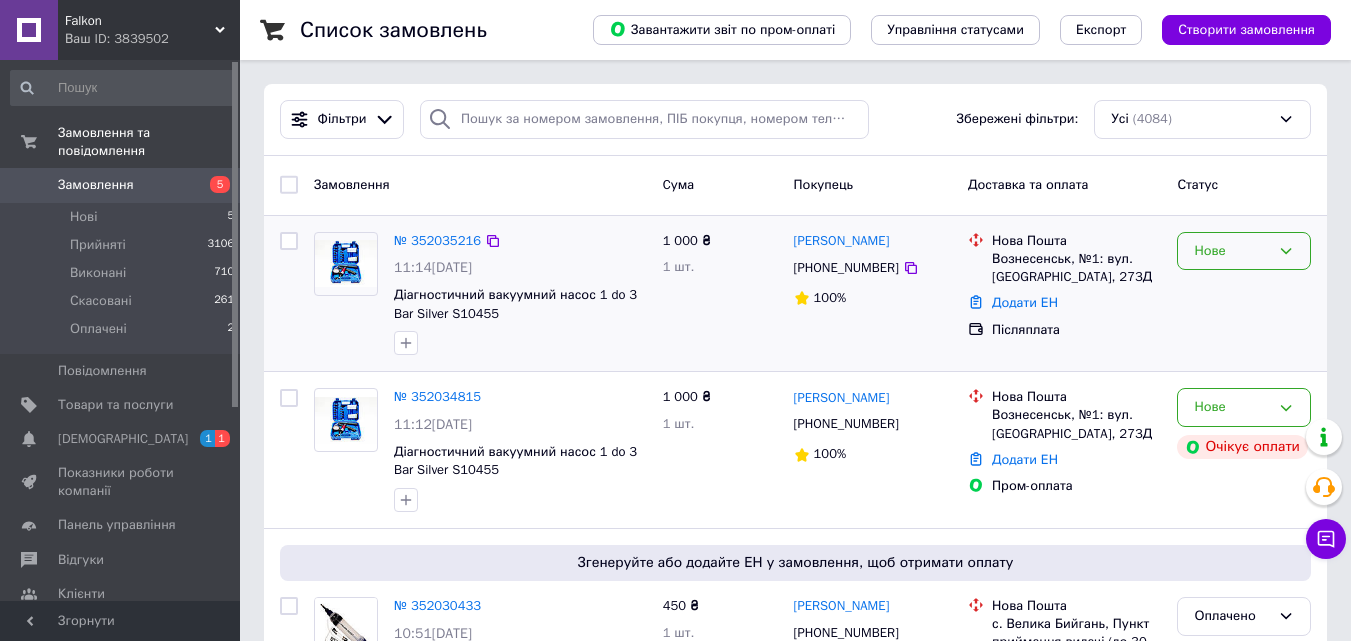 click on "Нове" at bounding box center (1232, 251) 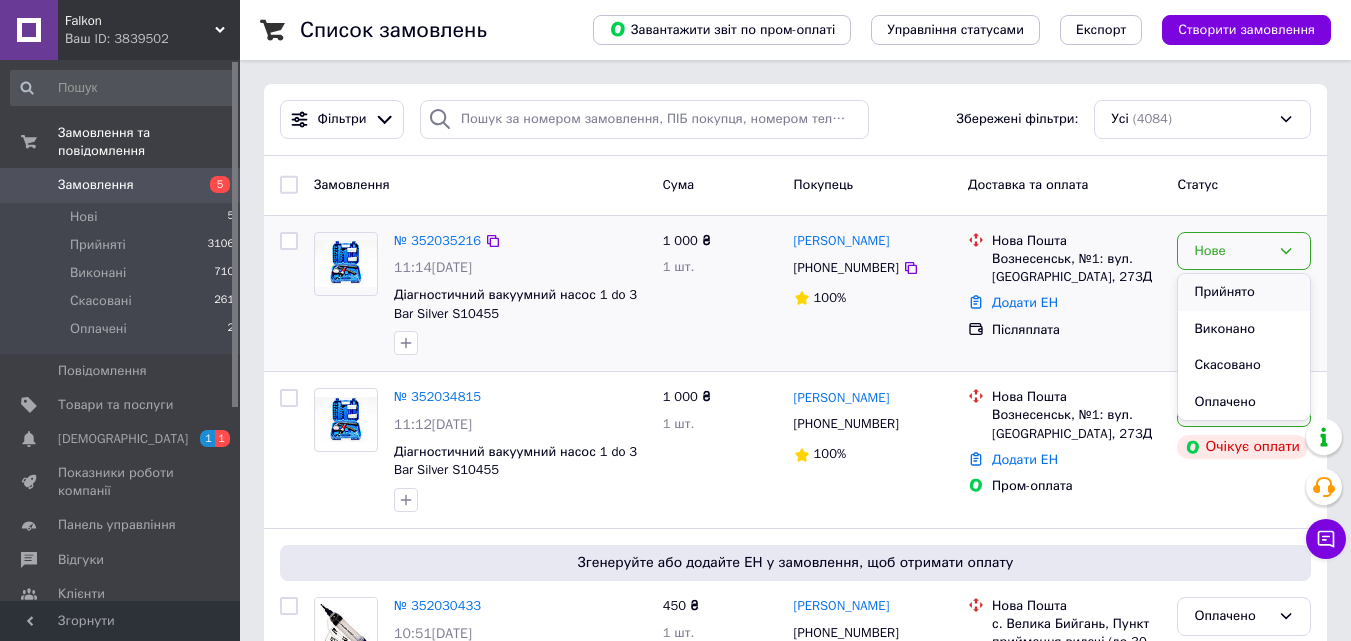click on "Прийнято" at bounding box center [1244, 292] 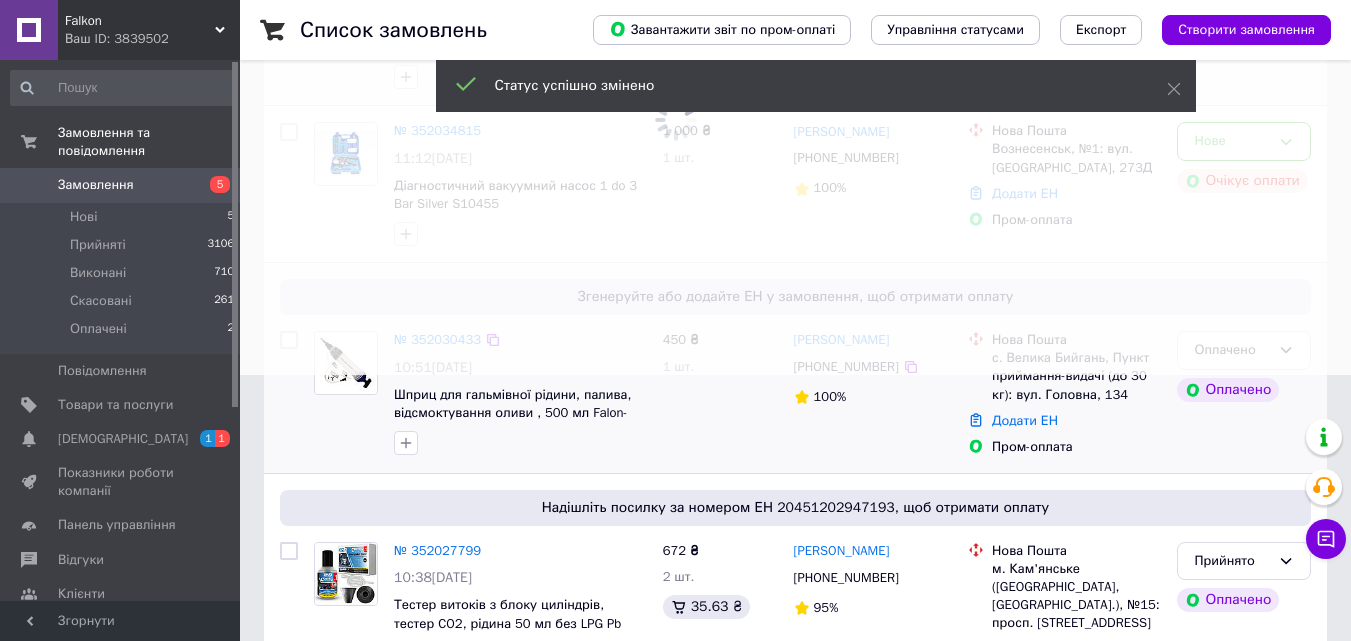 scroll, scrollTop: 300, scrollLeft: 0, axis: vertical 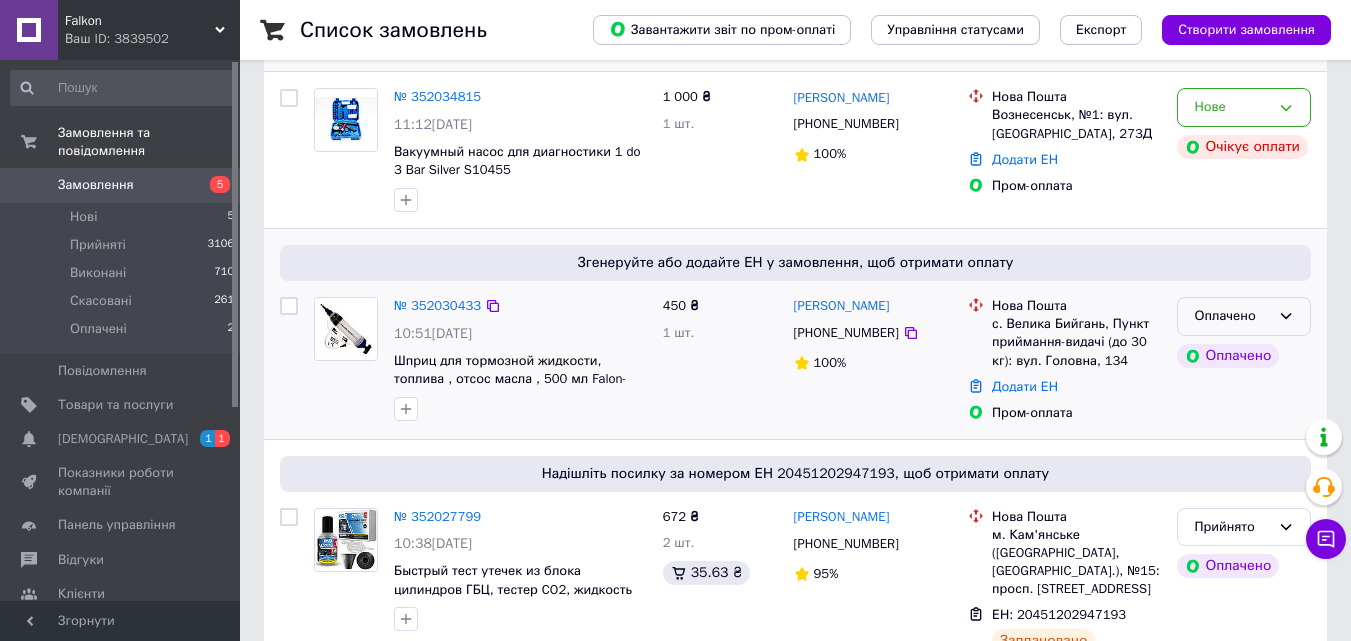 click on "Оплачено" at bounding box center [1232, 316] 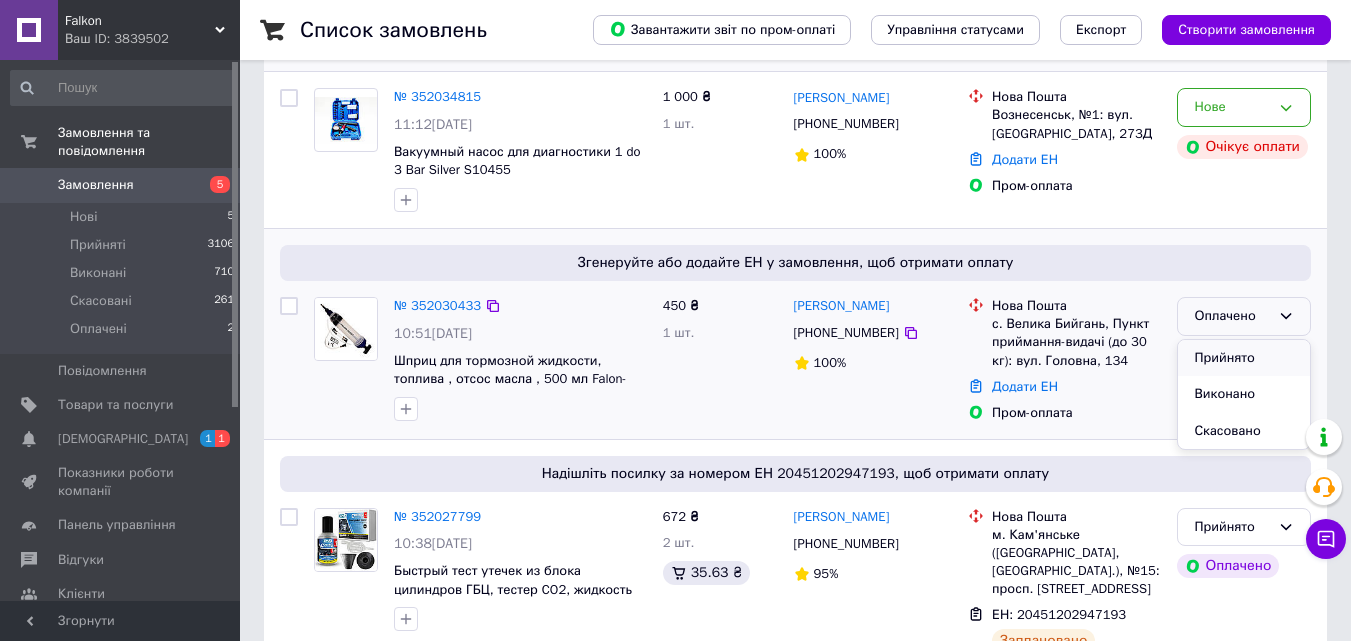 click on "Прийнято" at bounding box center (1244, 358) 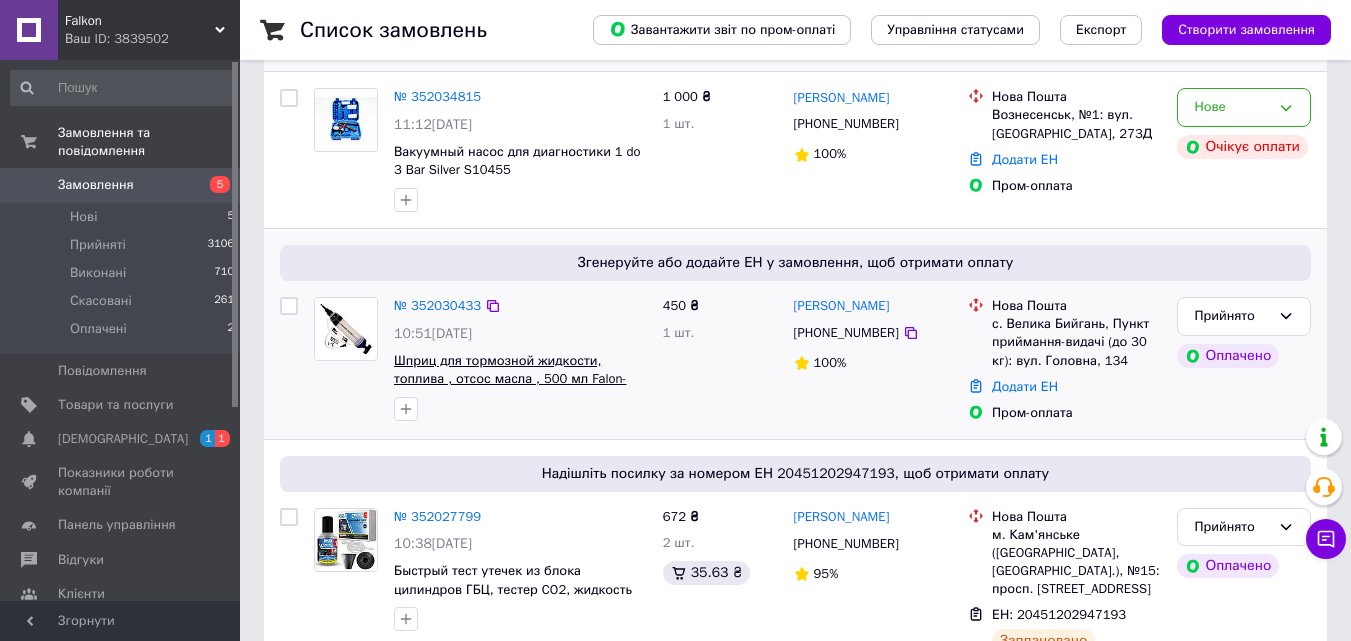 click on "Шприц для тормозной жидкости, топлива , отсос масла , 500 мл Falon- Tech FT9826" at bounding box center (510, 379) 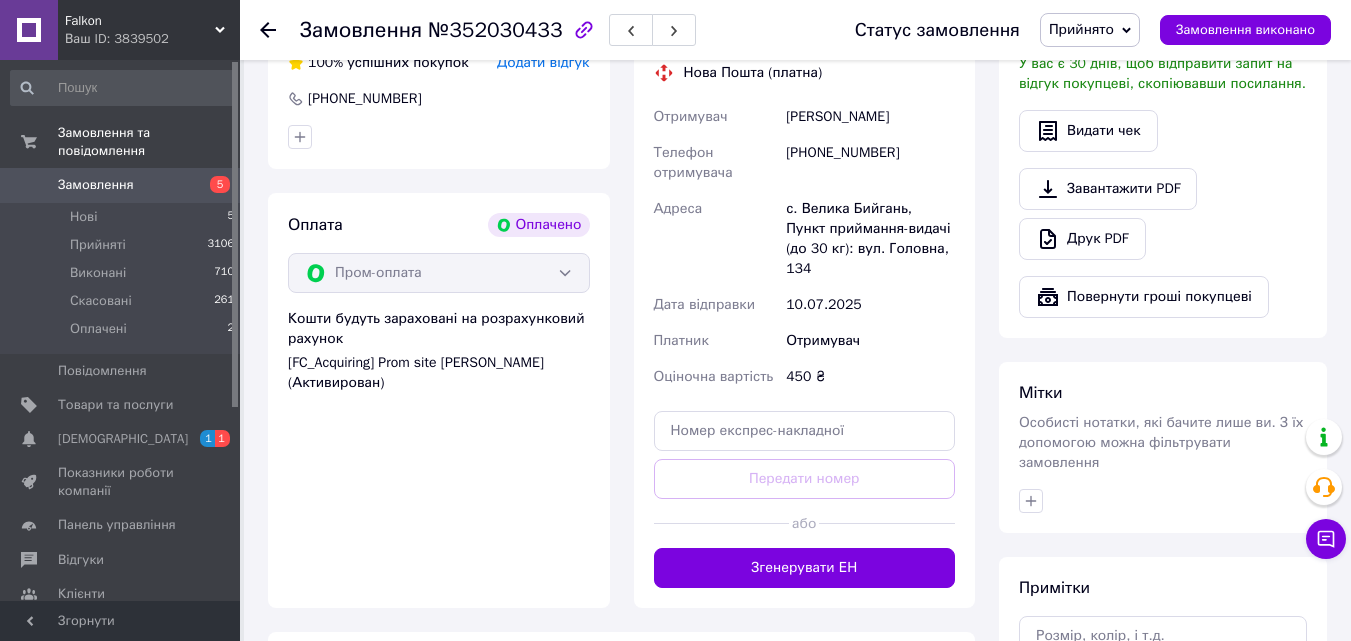 scroll, scrollTop: 700, scrollLeft: 0, axis: vertical 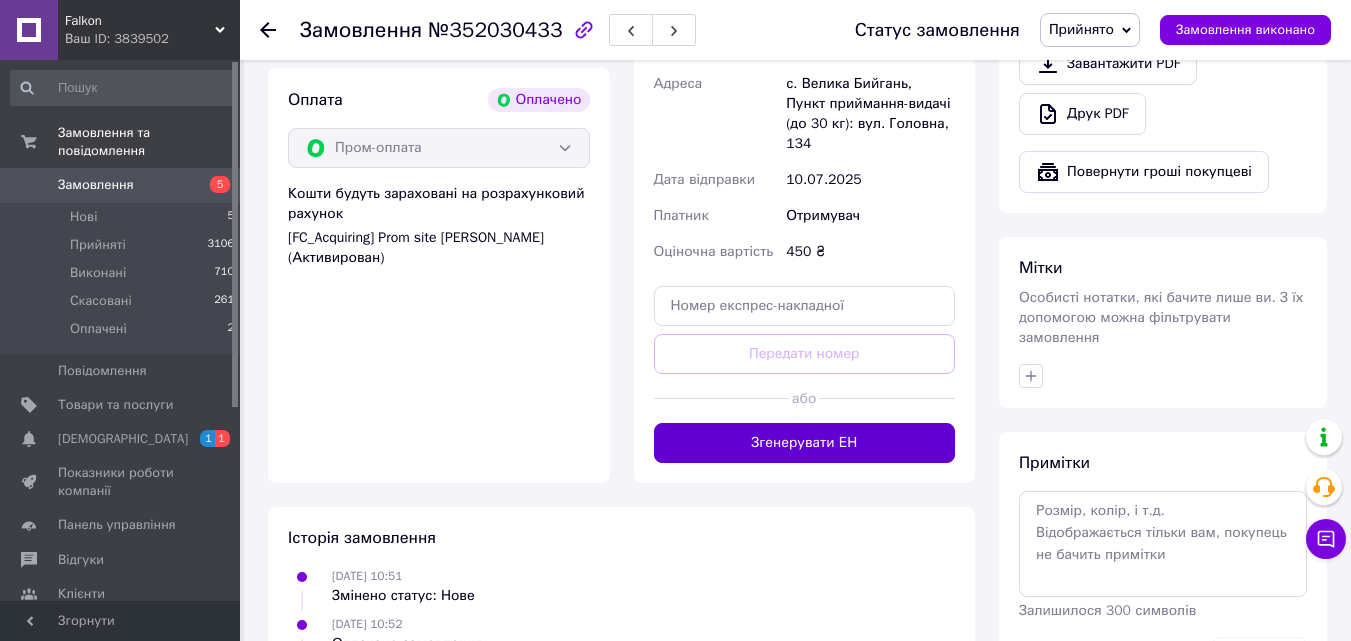 click on "Згенерувати ЕН" at bounding box center [805, 443] 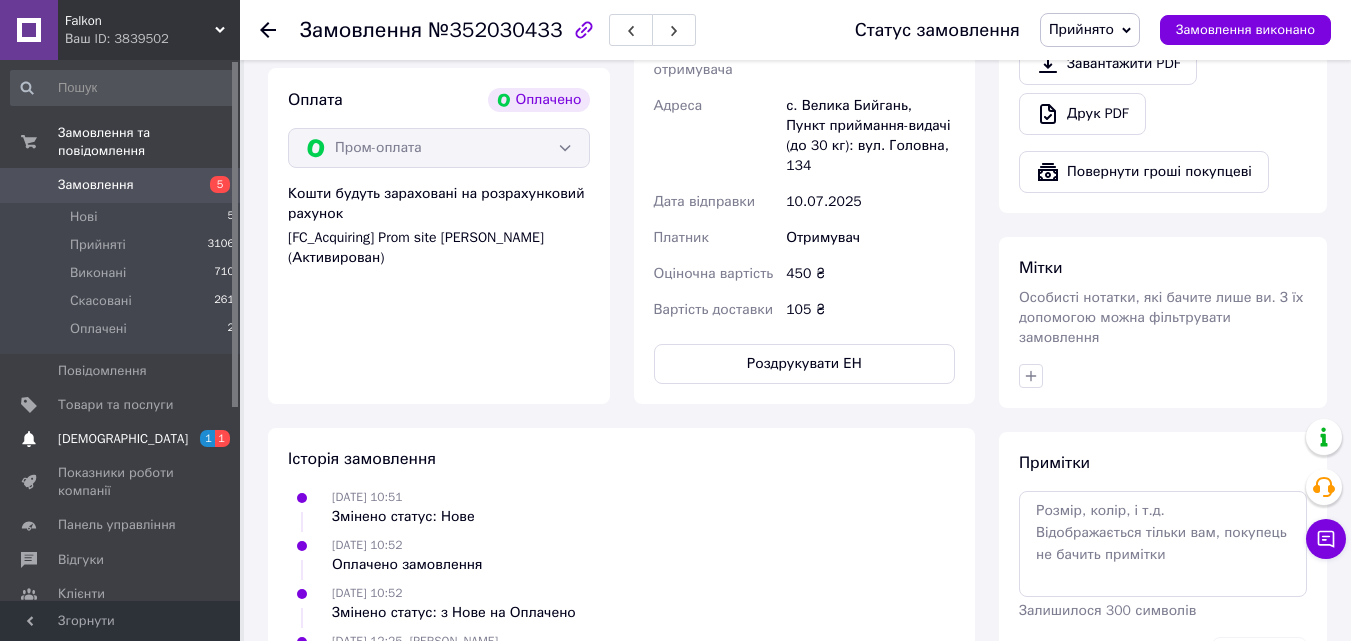 click on "[DEMOGRAPHIC_DATA]" at bounding box center (123, 439) 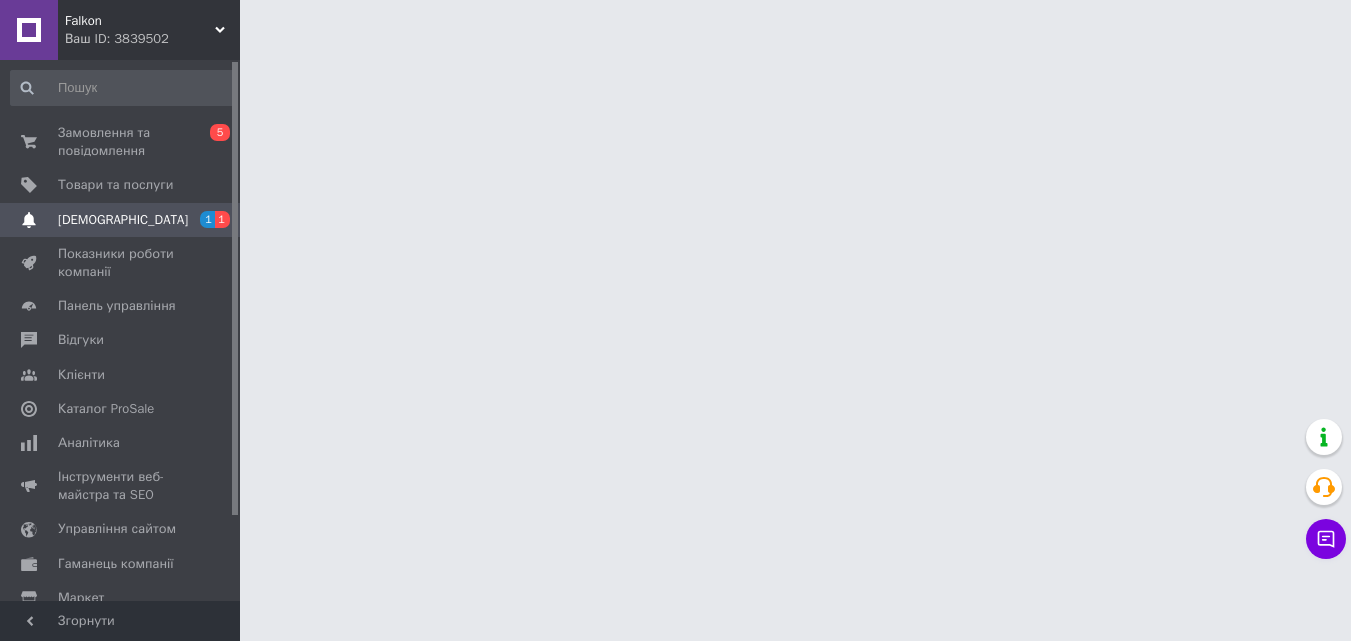 scroll, scrollTop: 0, scrollLeft: 0, axis: both 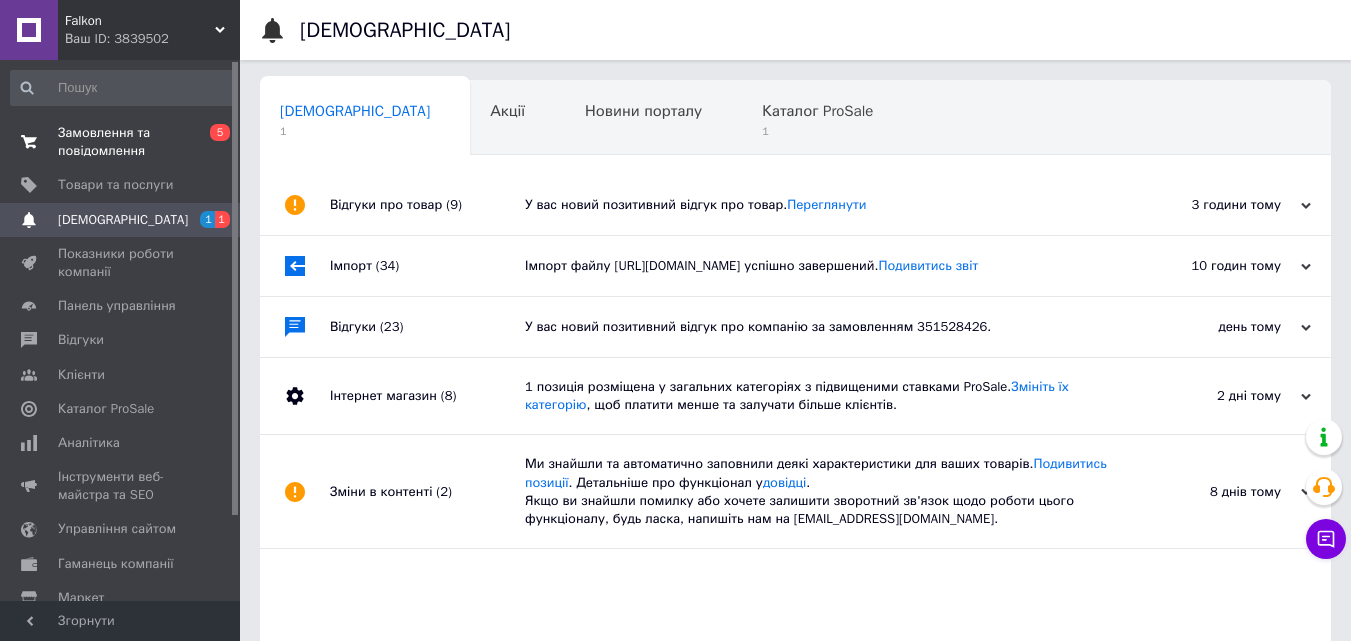 click on "Замовлення та повідомлення" at bounding box center (121, 142) 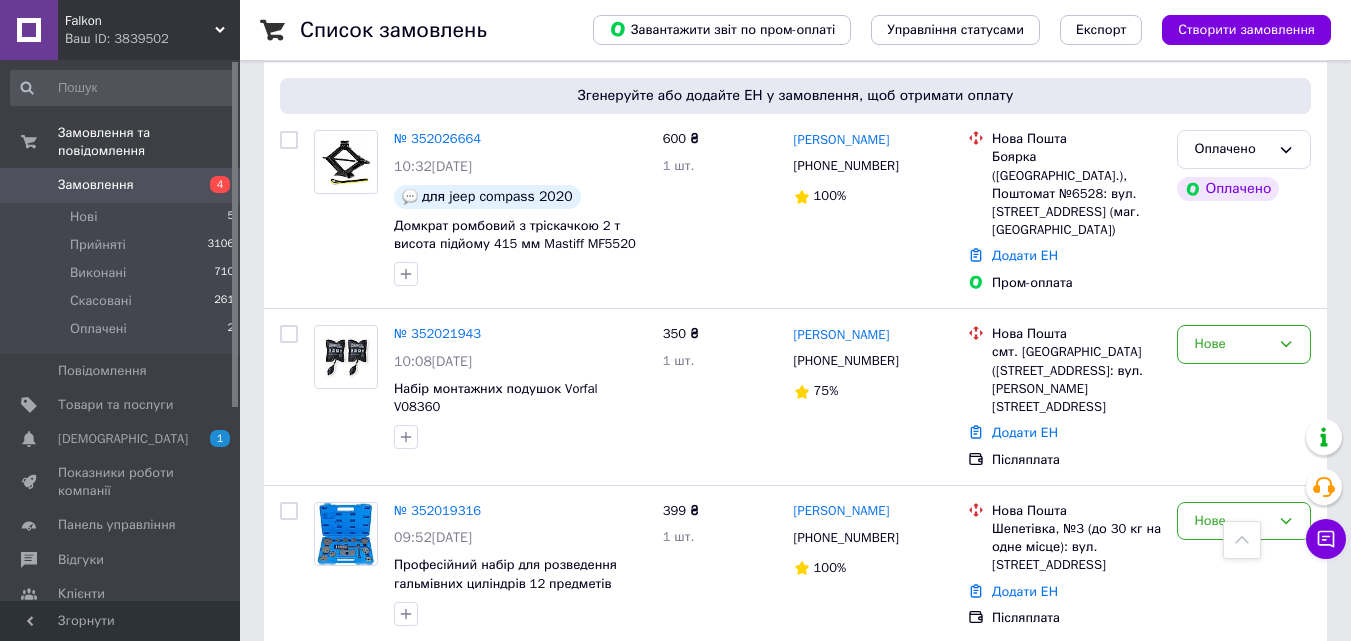 scroll, scrollTop: 1000, scrollLeft: 0, axis: vertical 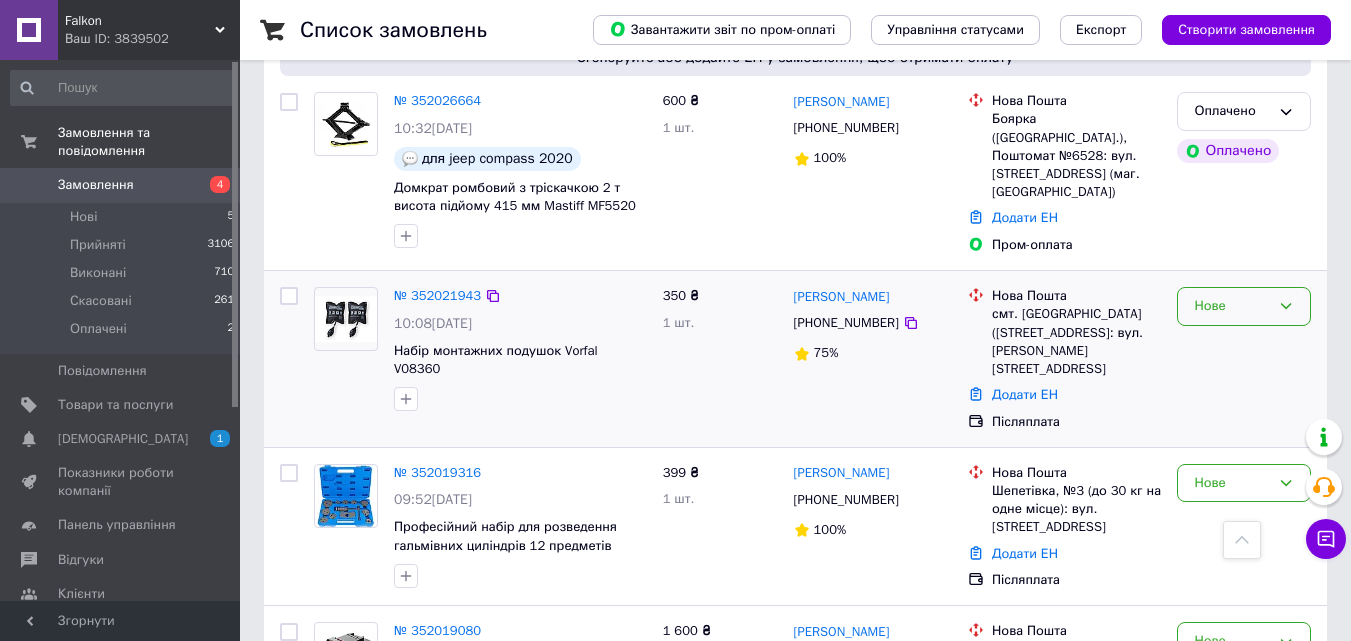 click on "Нове" at bounding box center (1232, 306) 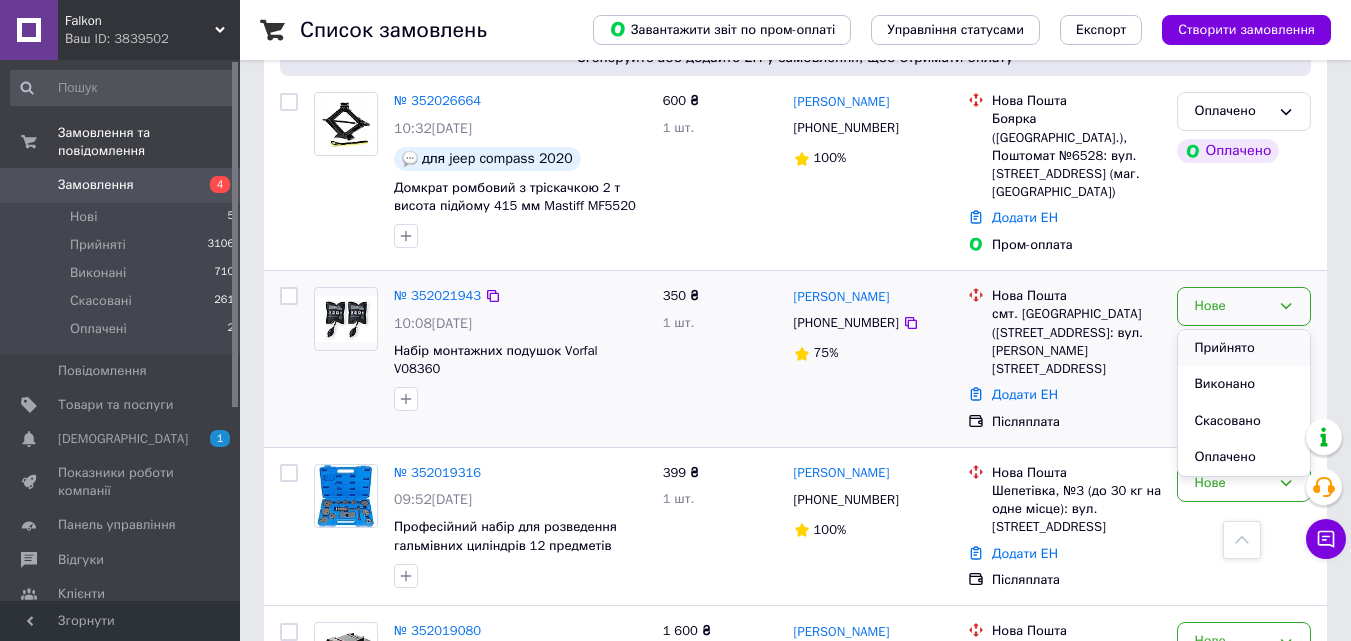 click on "Прийнято" at bounding box center [1244, 348] 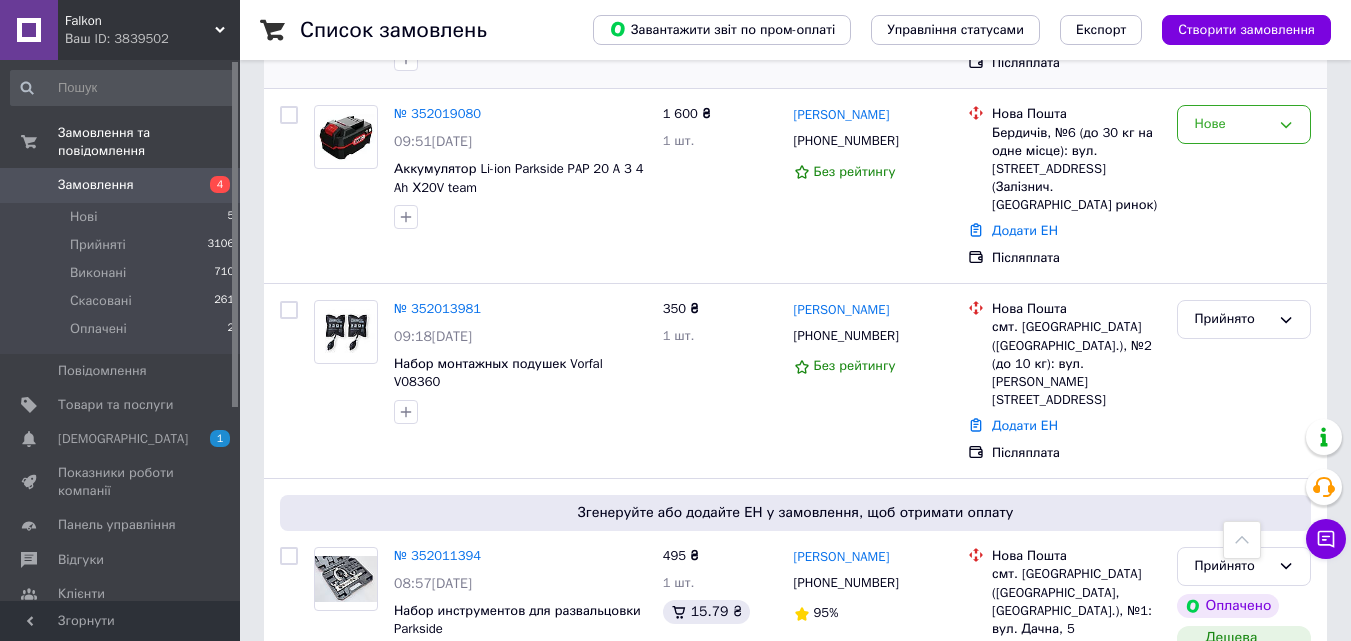 scroll, scrollTop: 1400, scrollLeft: 0, axis: vertical 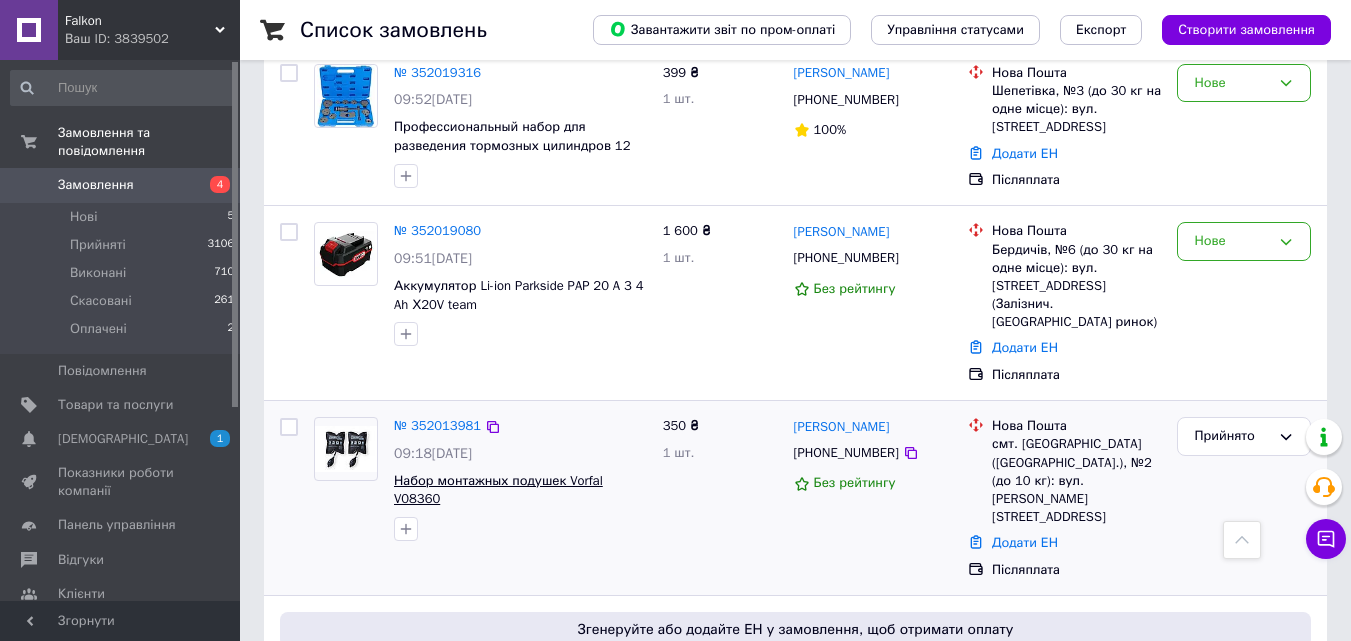 click on "Набор монтажных  подушек  Vorfal V08360" at bounding box center (498, 490) 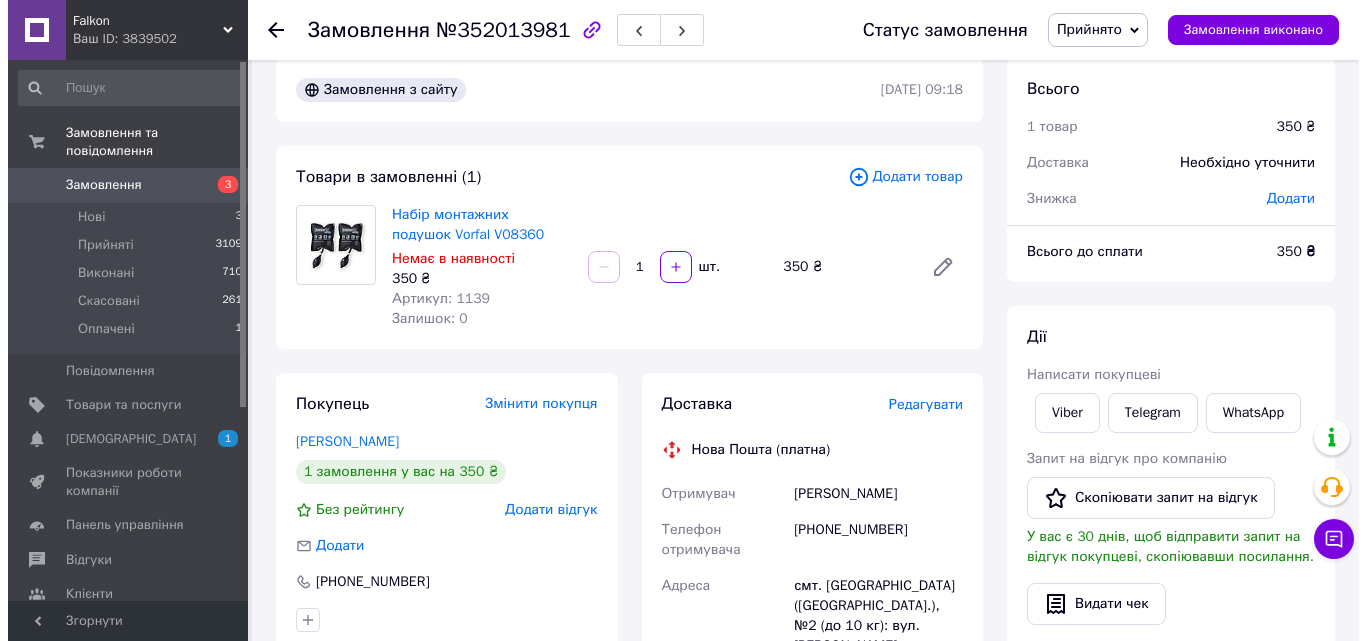 scroll, scrollTop: 0, scrollLeft: 0, axis: both 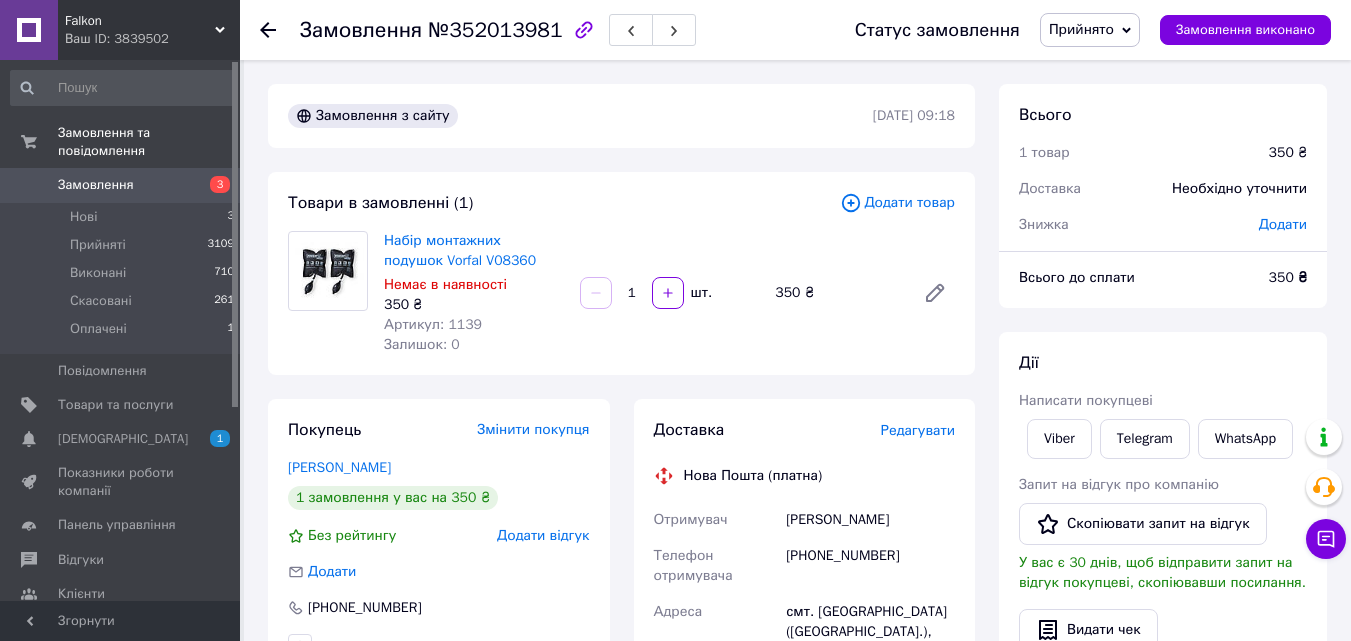 click on "Редагувати" at bounding box center (918, 430) 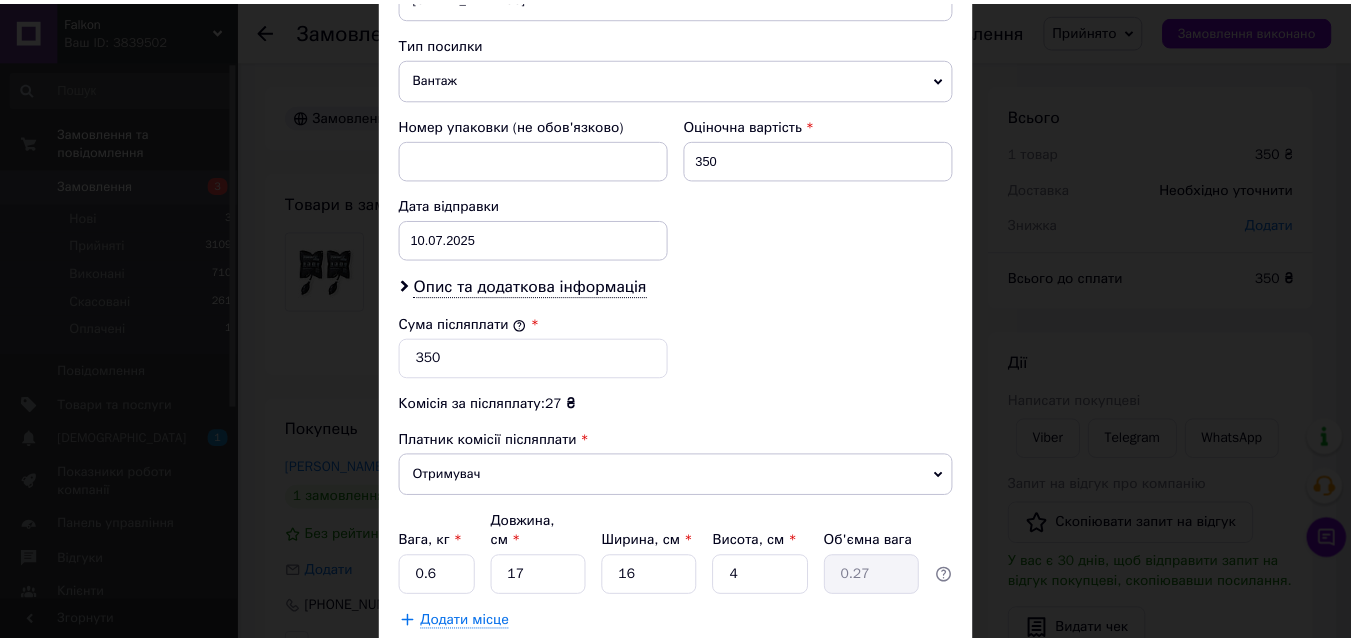 scroll, scrollTop: 885, scrollLeft: 0, axis: vertical 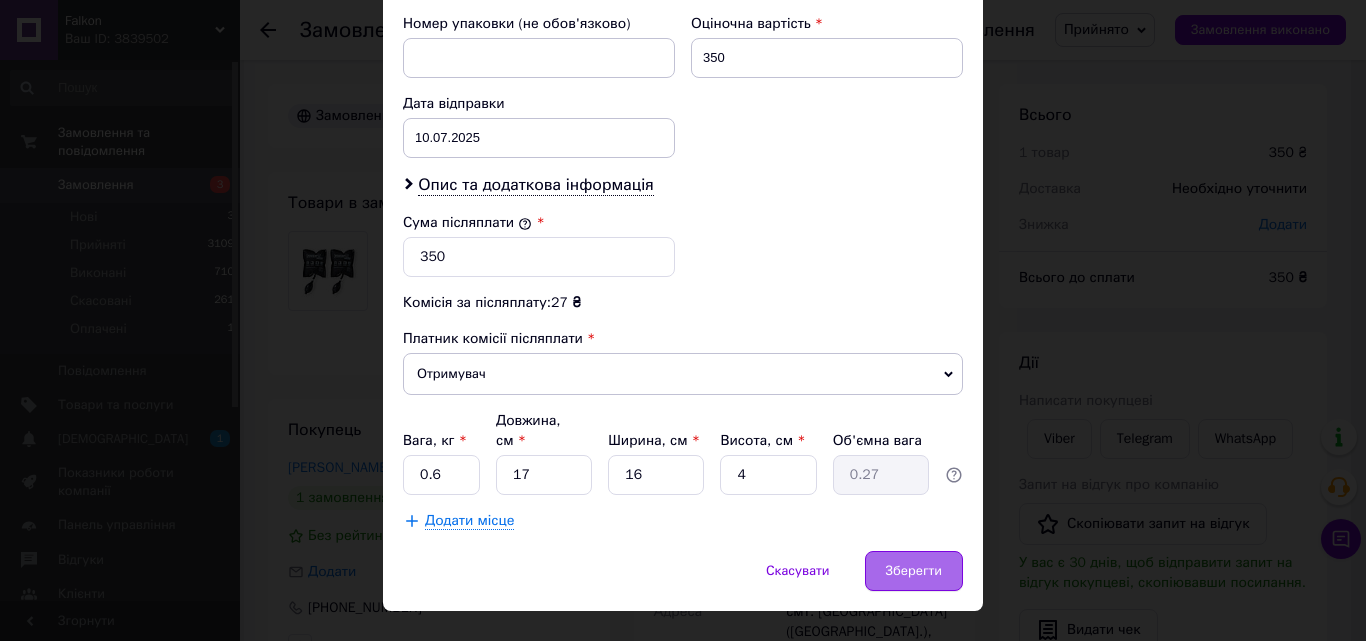 click on "Зберегти" at bounding box center (914, 571) 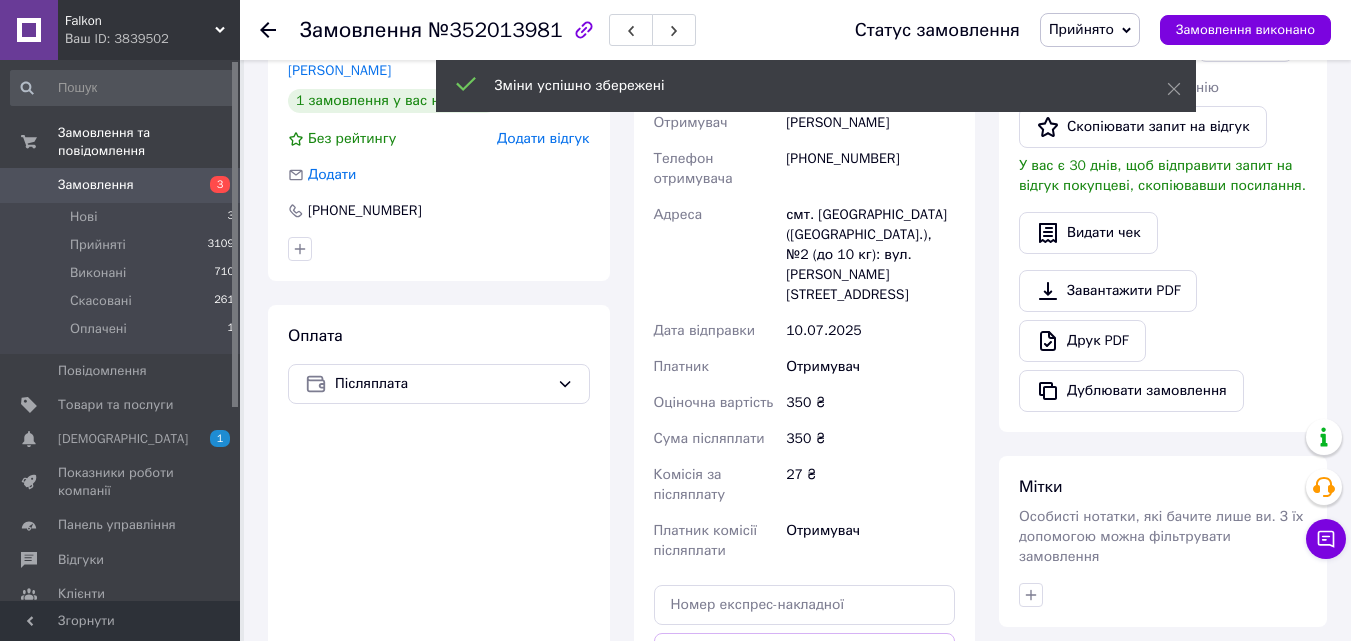 scroll, scrollTop: 500, scrollLeft: 0, axis: vertical 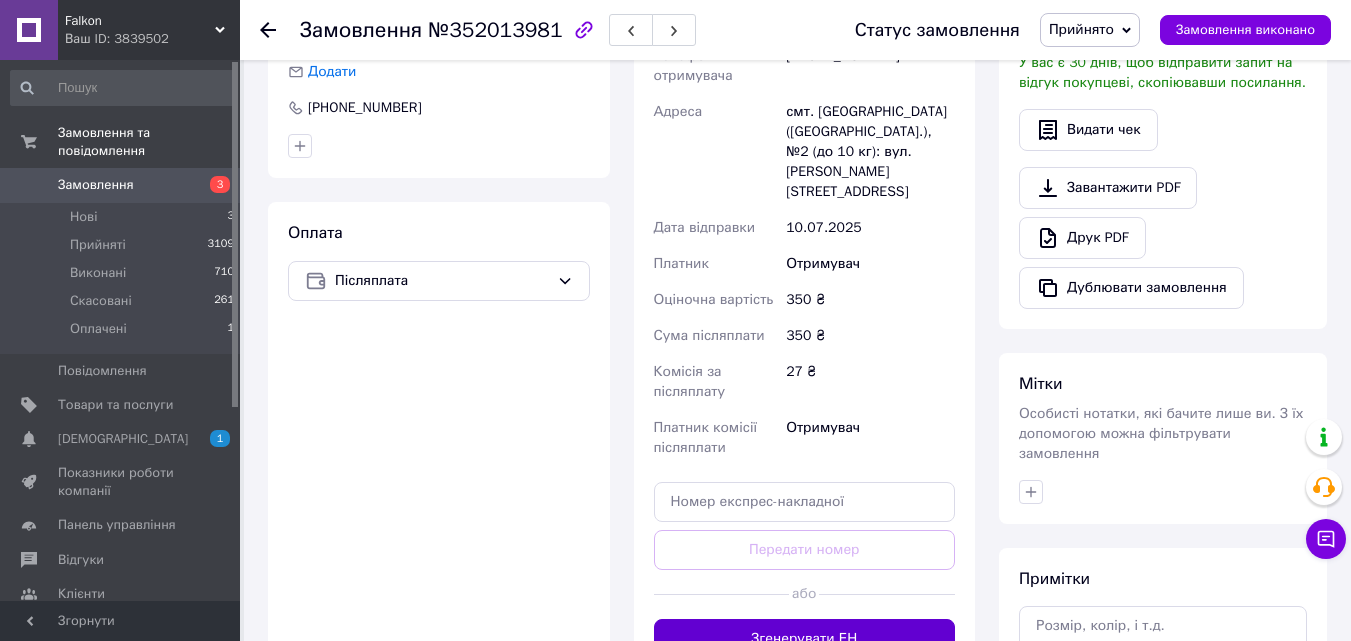 click on "Згенерувати ЕН" at bounding box center [805, 639] 